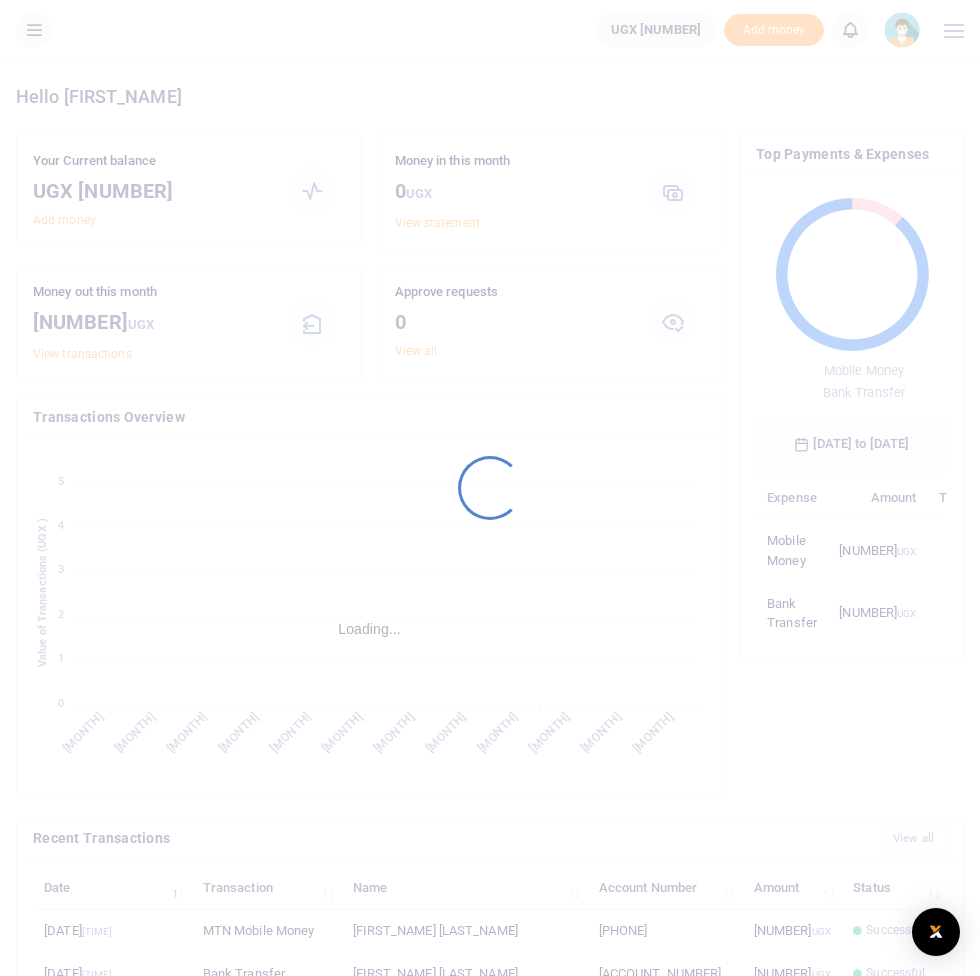 scroll, scrollTop: 0, scrollLeft: 0, axis: both 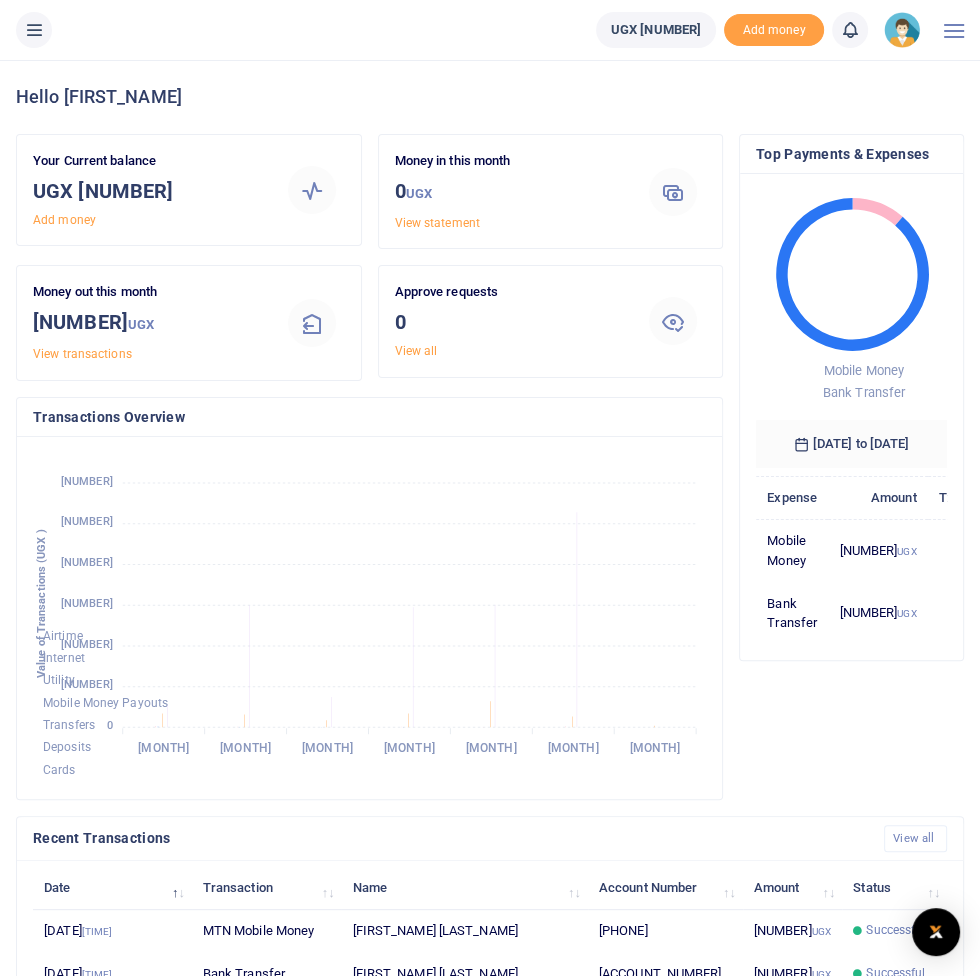 click at bounding box center [34, 30] 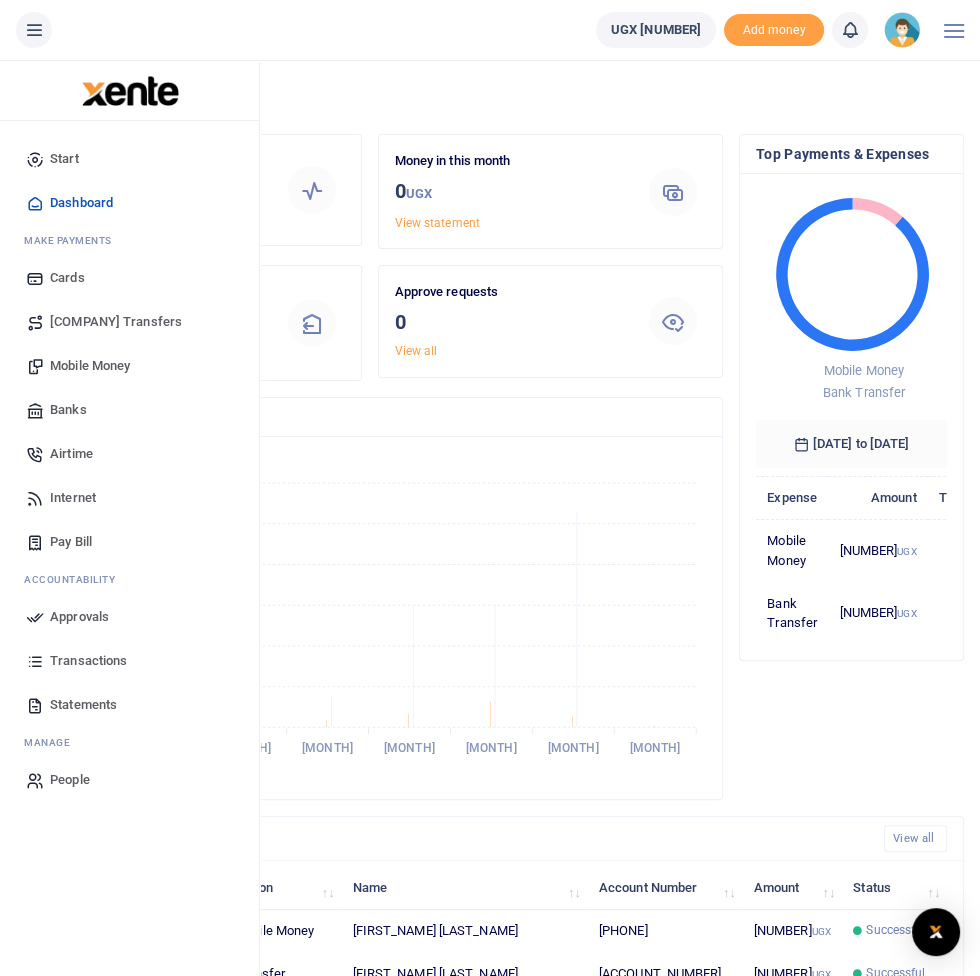 click on "Transactions" at bounding box center (88, 661) 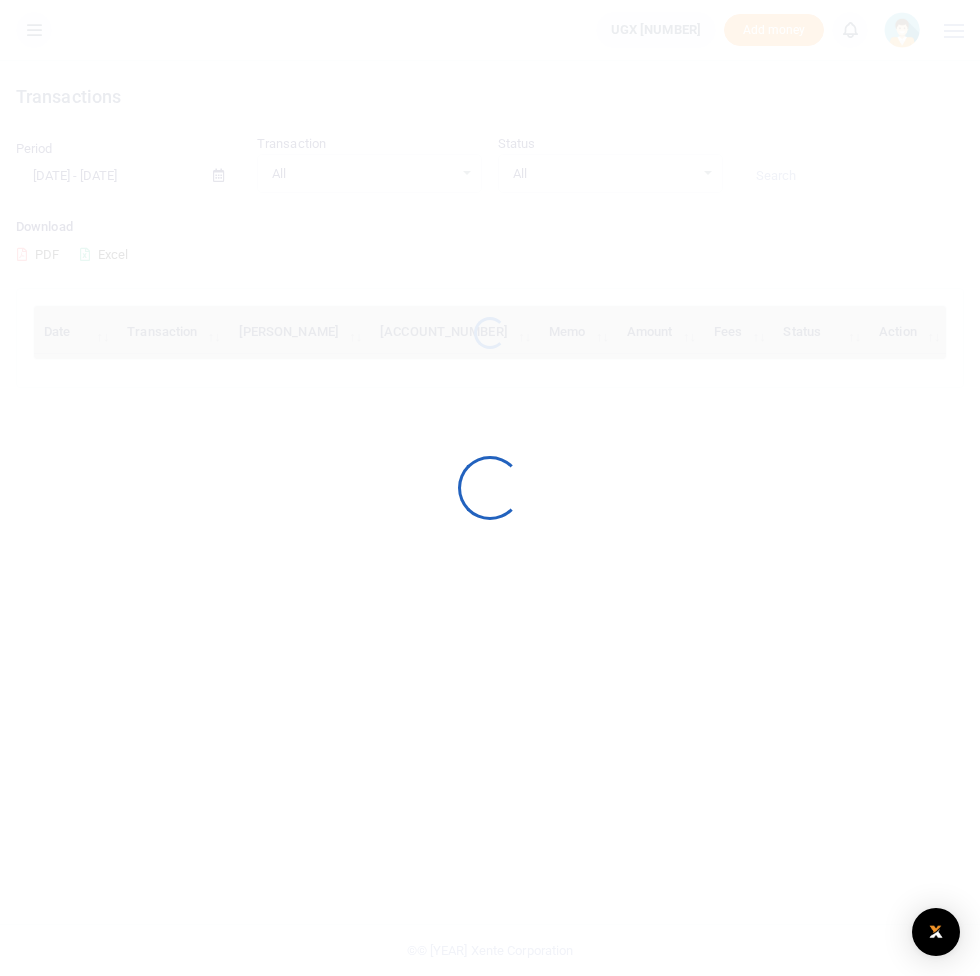 scroll, scrollTop: 0, scrollLeft: 0, axis: both 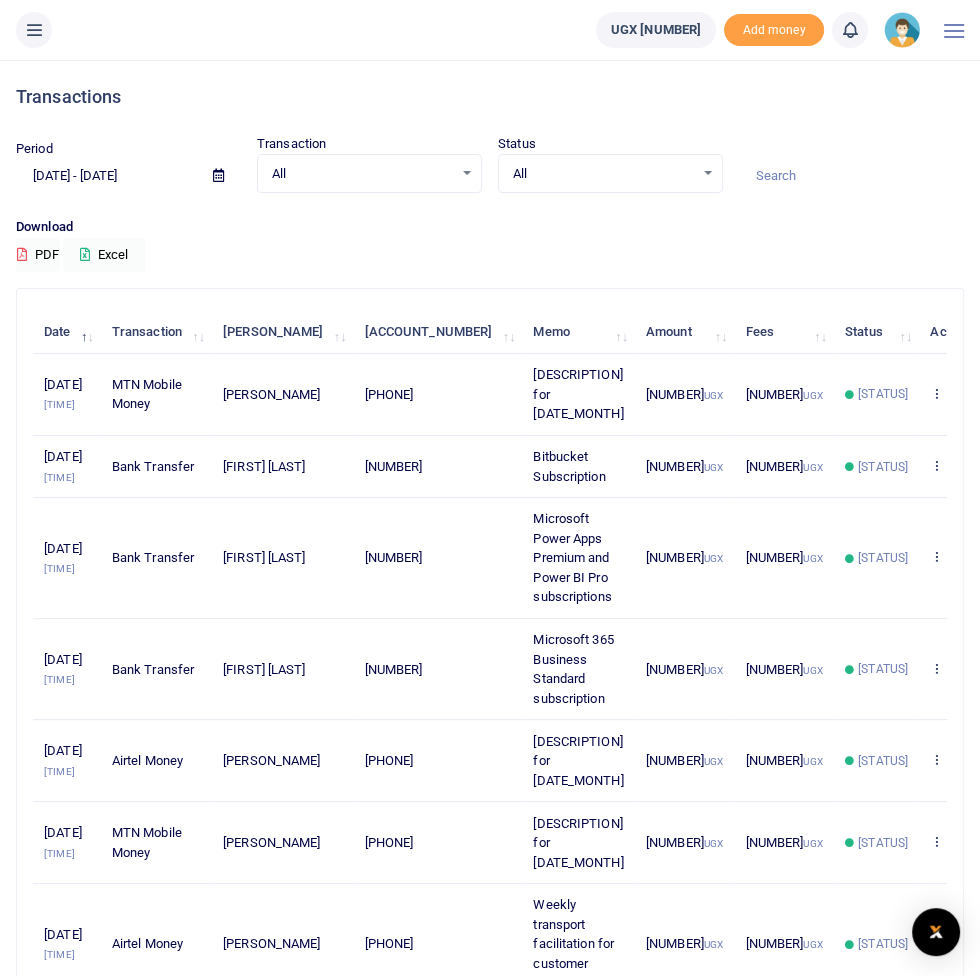 click at bounding box center [851, 176] 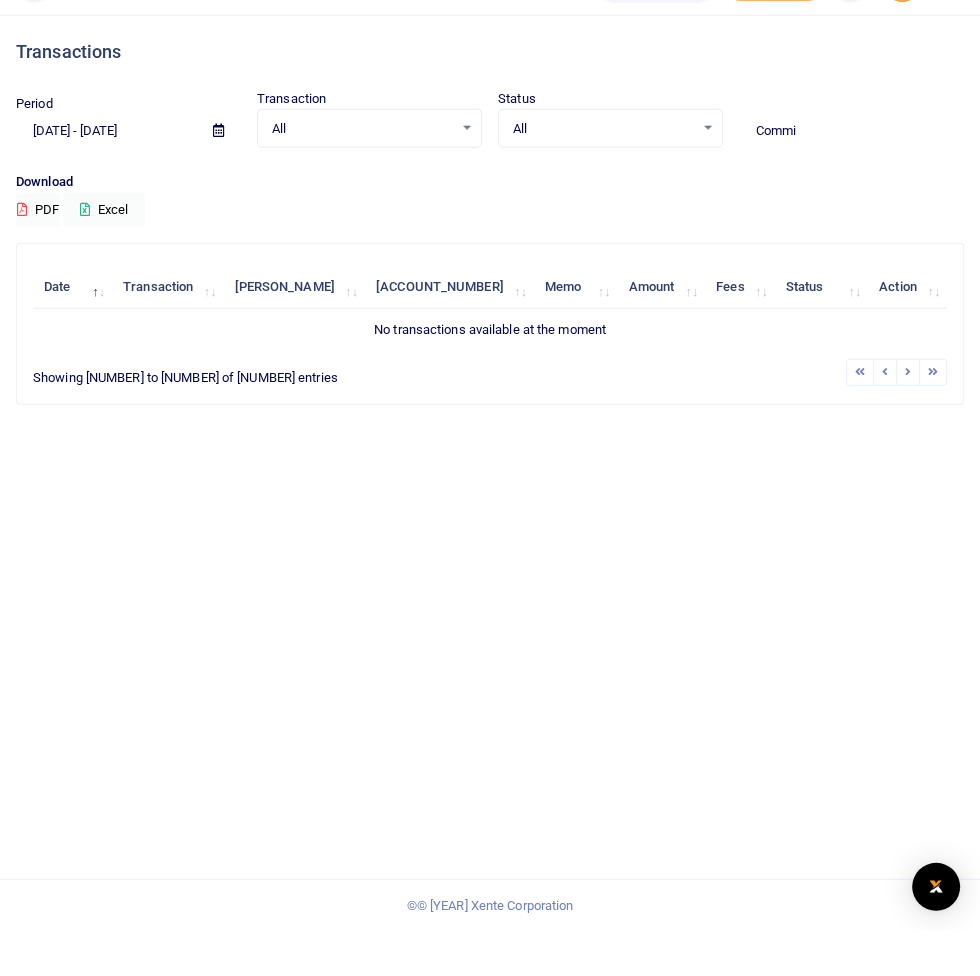 type on "Commi" 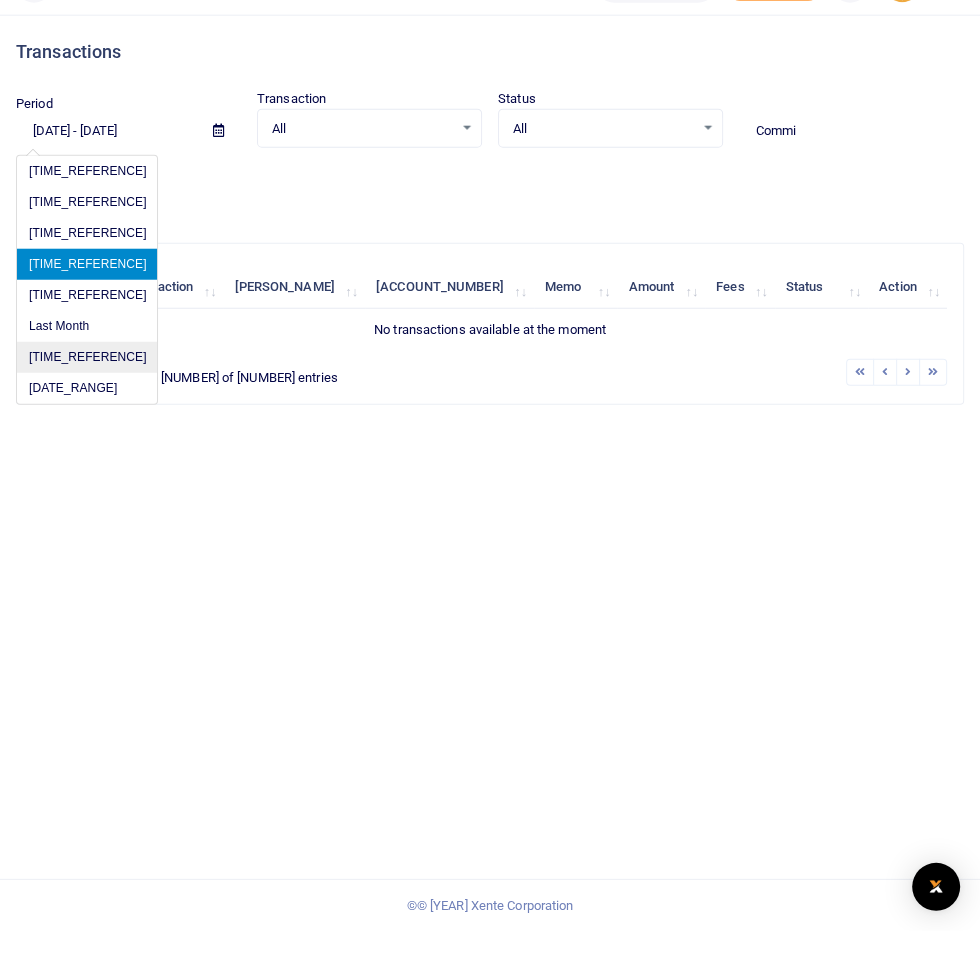 click on "Last 6 Month" at bounding box center [87, 402] 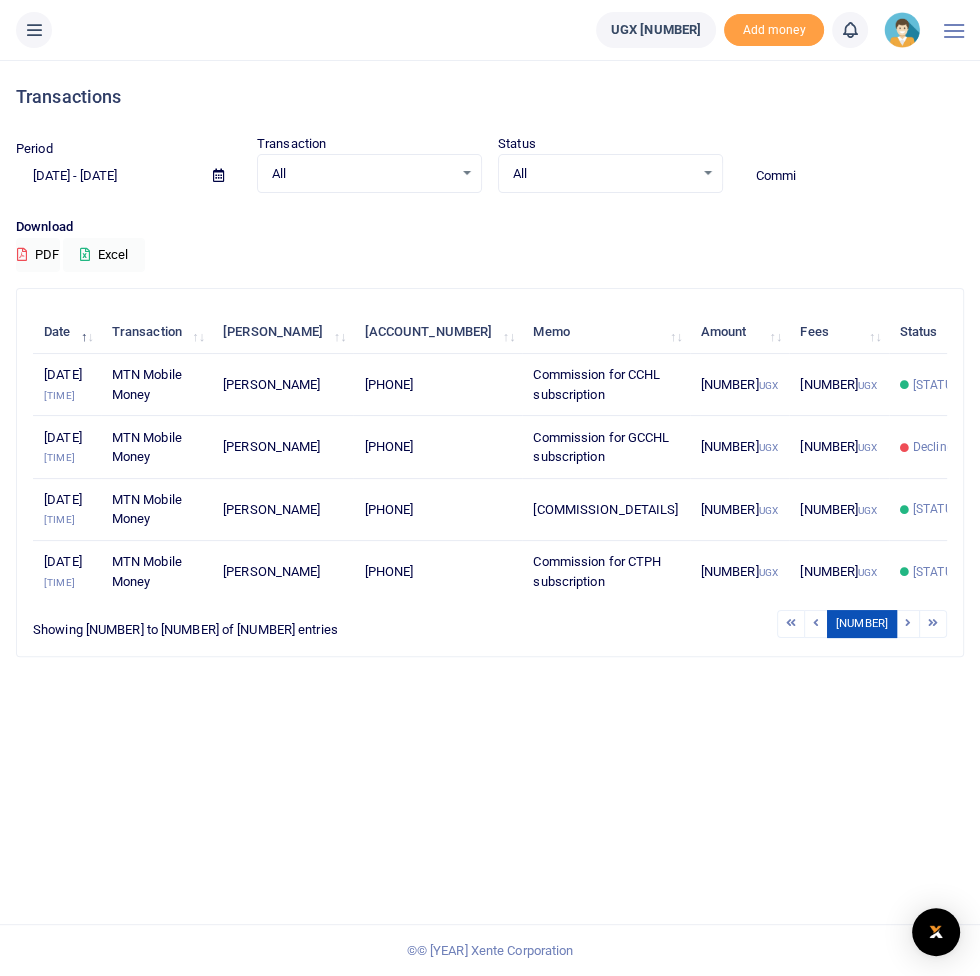 click at bounding box center [884, 412] 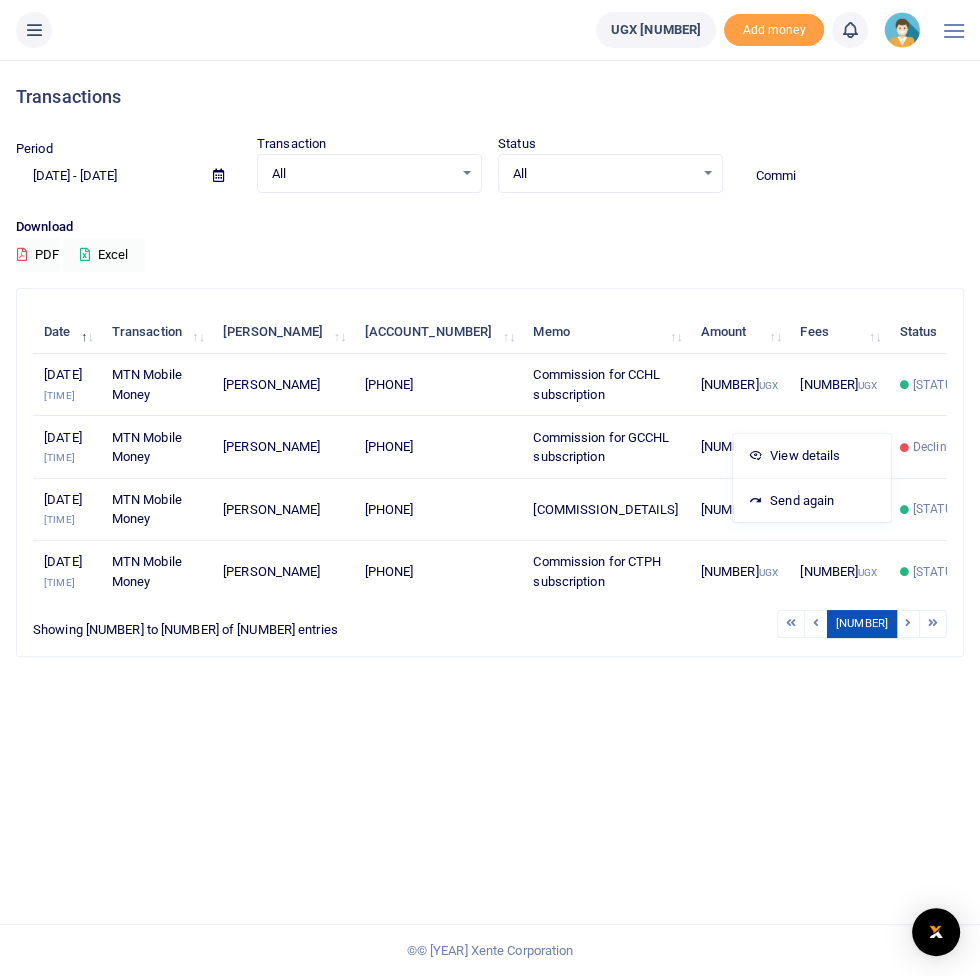 scroll, scrollTop: 61, scrollLeft: 0, axis: vertical 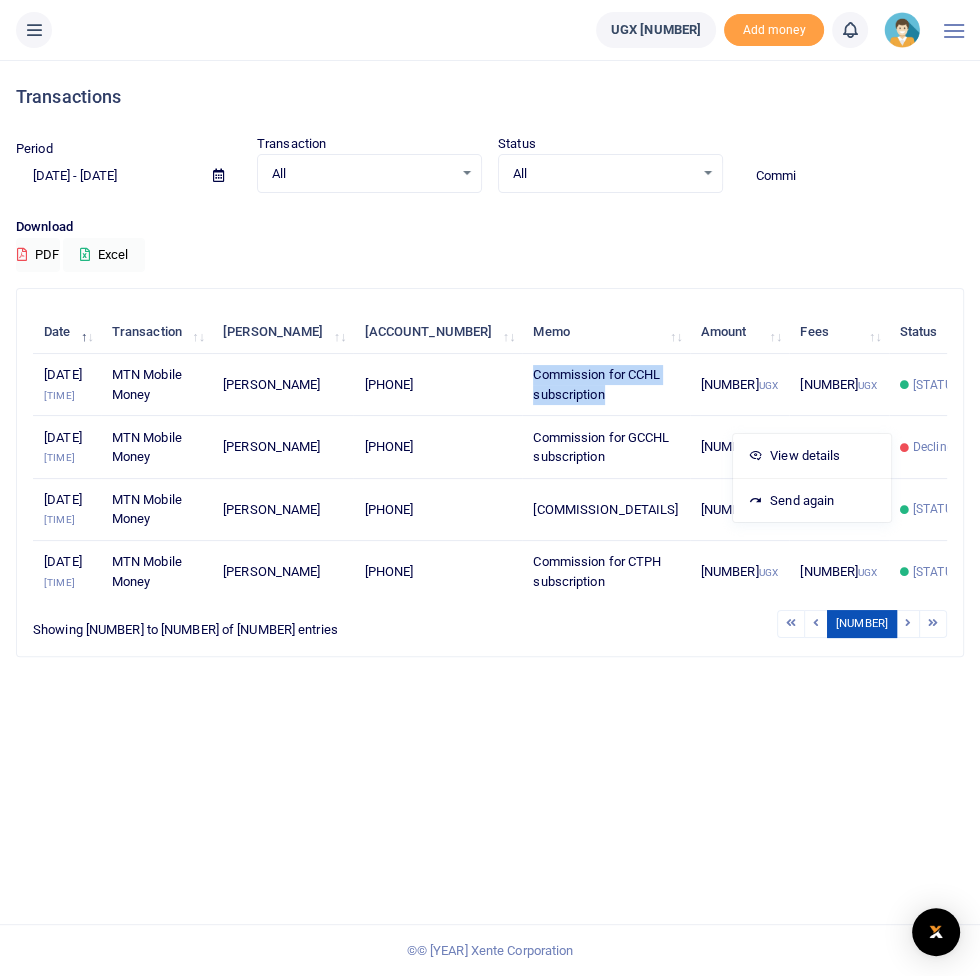 copy on "Commission for CCHL subscription" 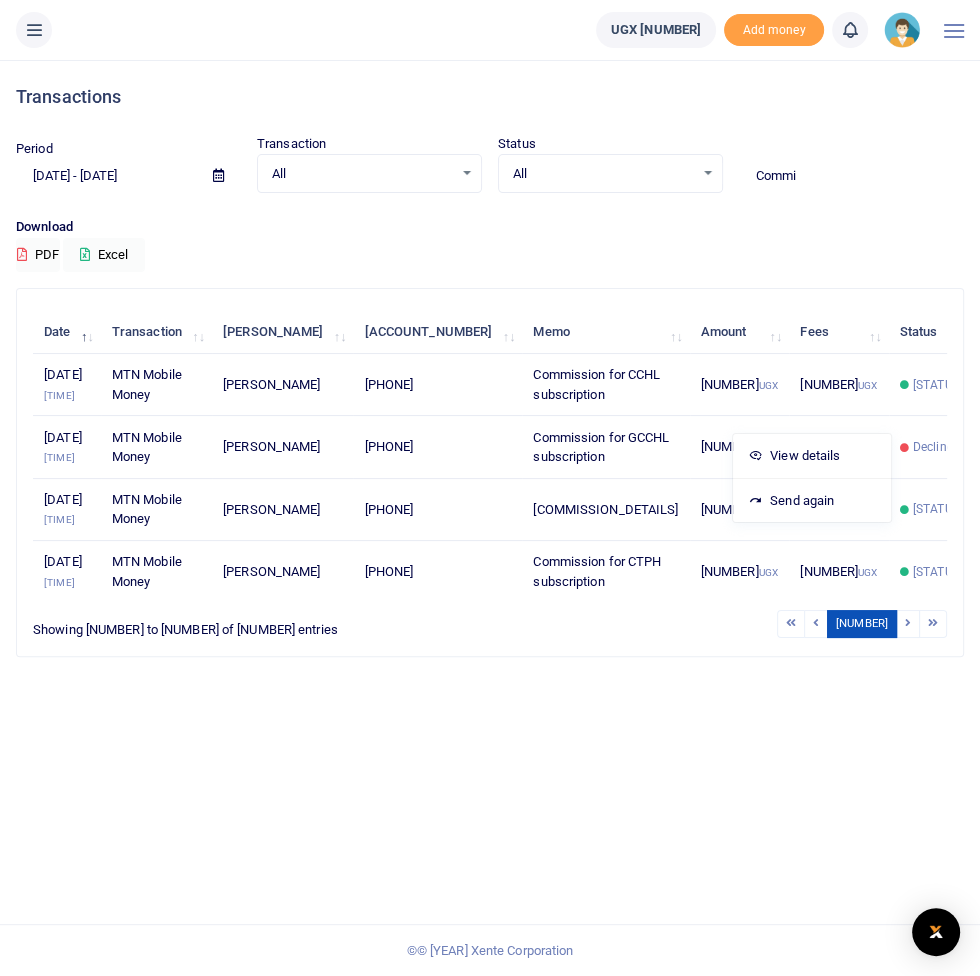 click on "View details
Send again" at bounding box center (907, 414) 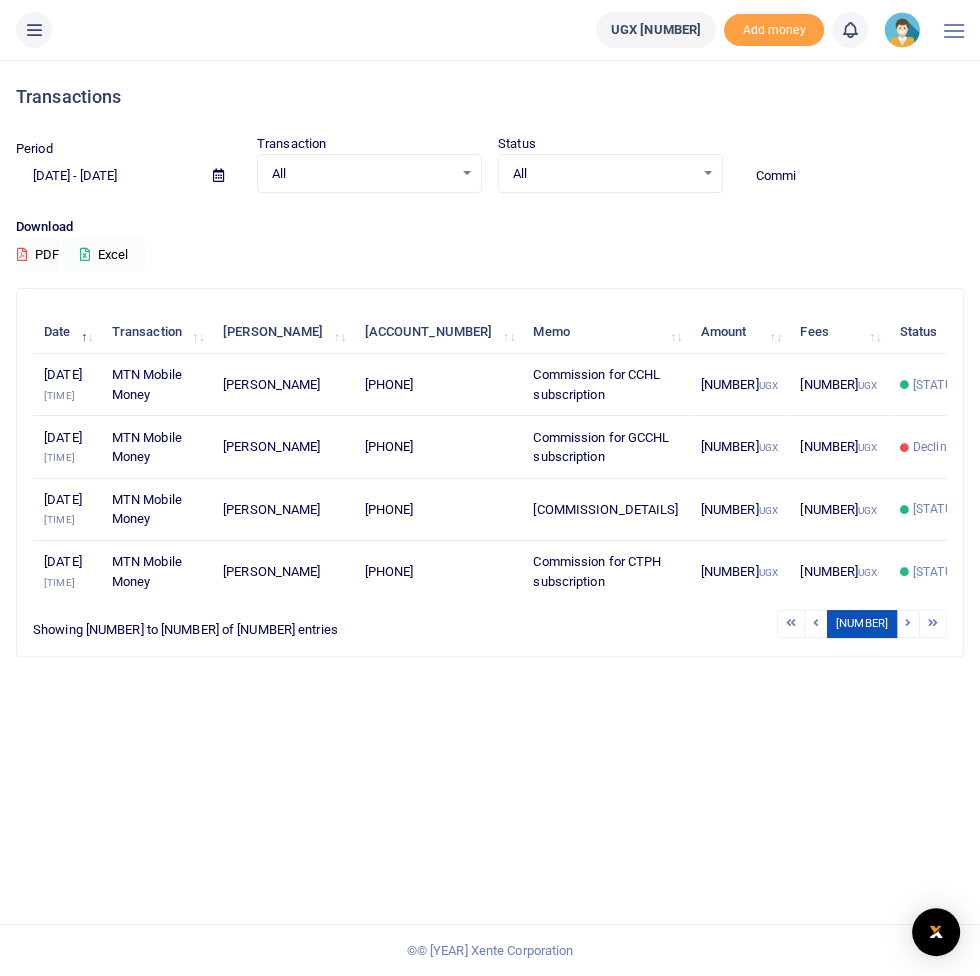click at bounding box center (884, 412) 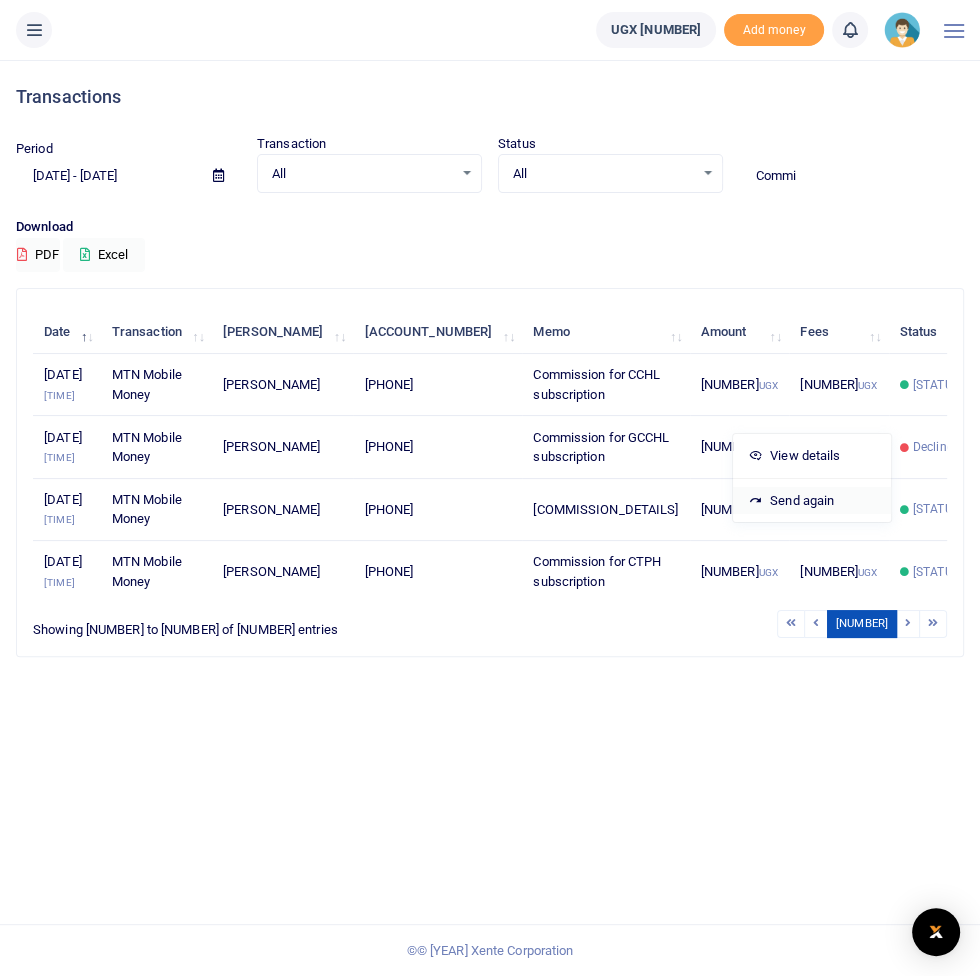 click on "Send again" at bounding box center [812, 501] 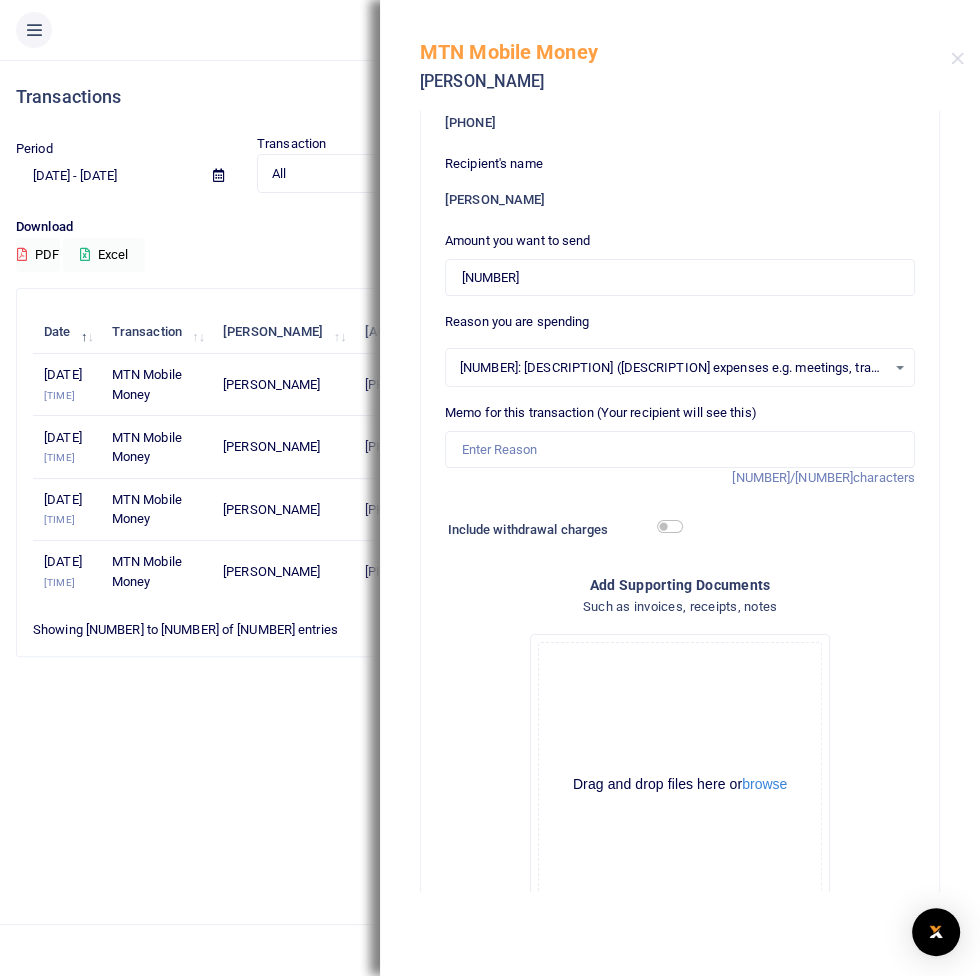 scroll, scrollTop: 64, scrollLeft: 0, axis: vertical 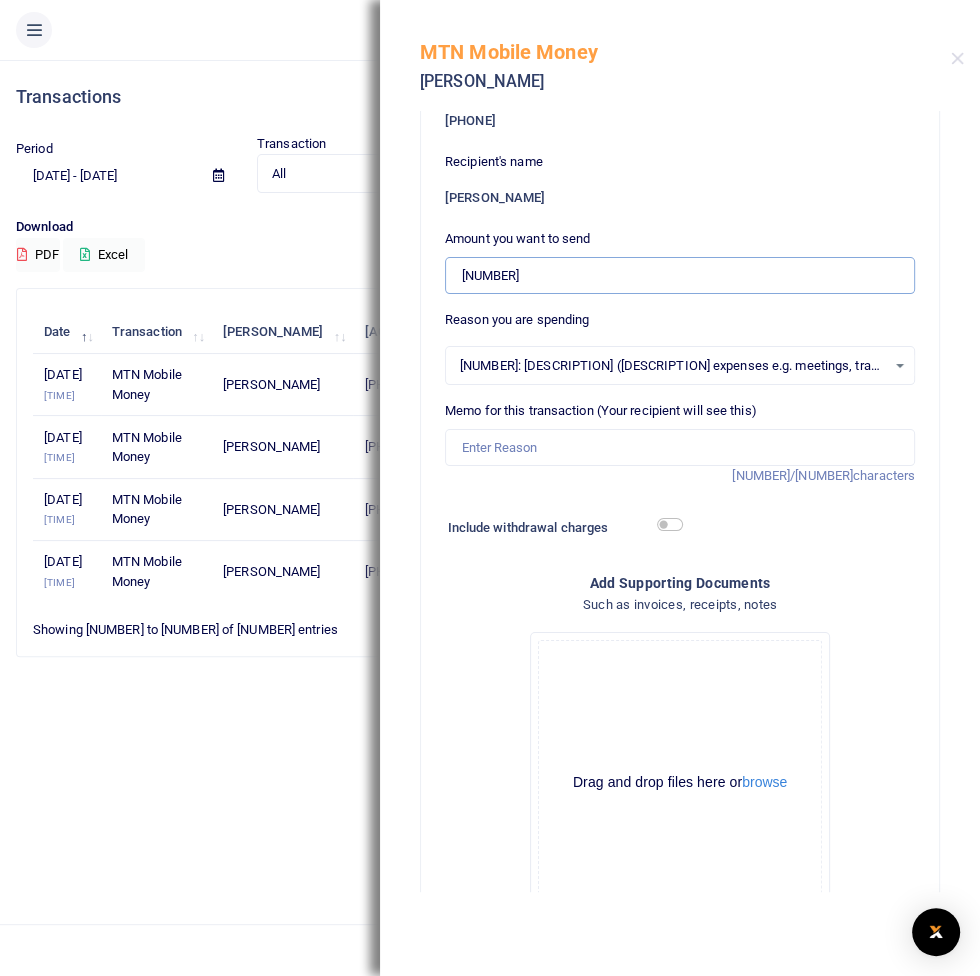 click on "450,000" at bounding box center [680, 276] 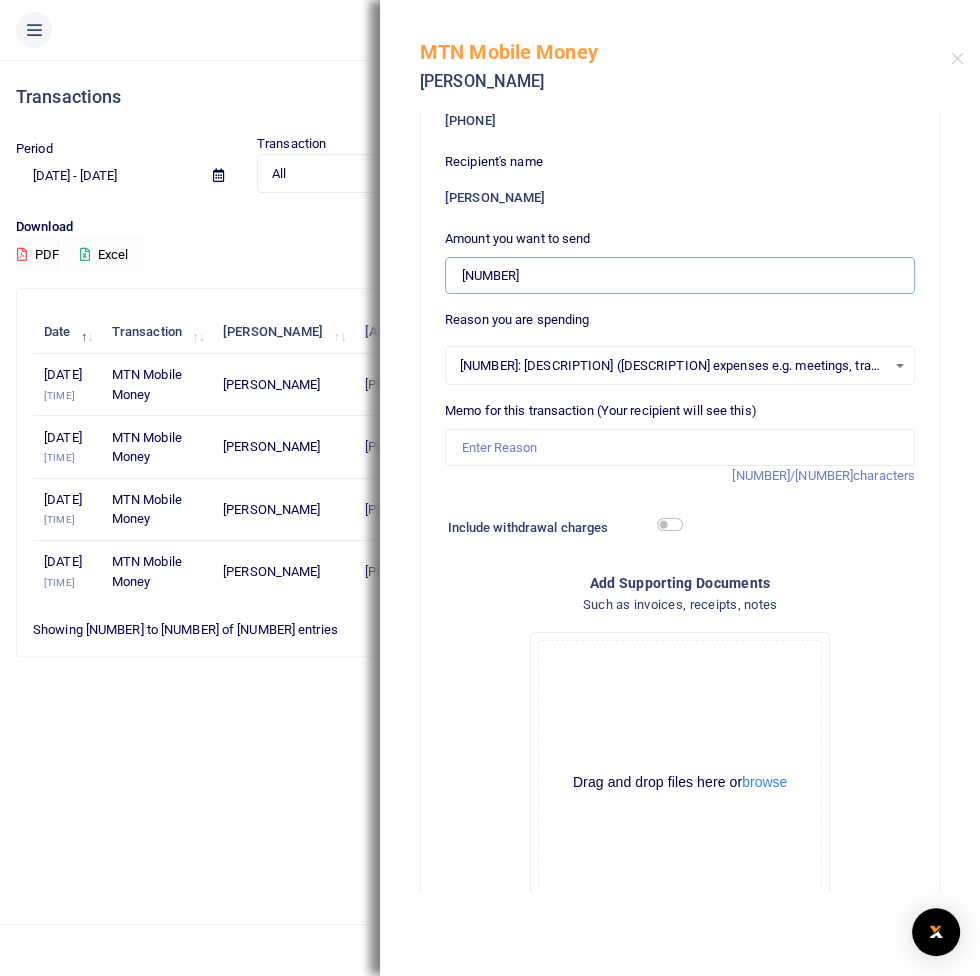 type on "4" 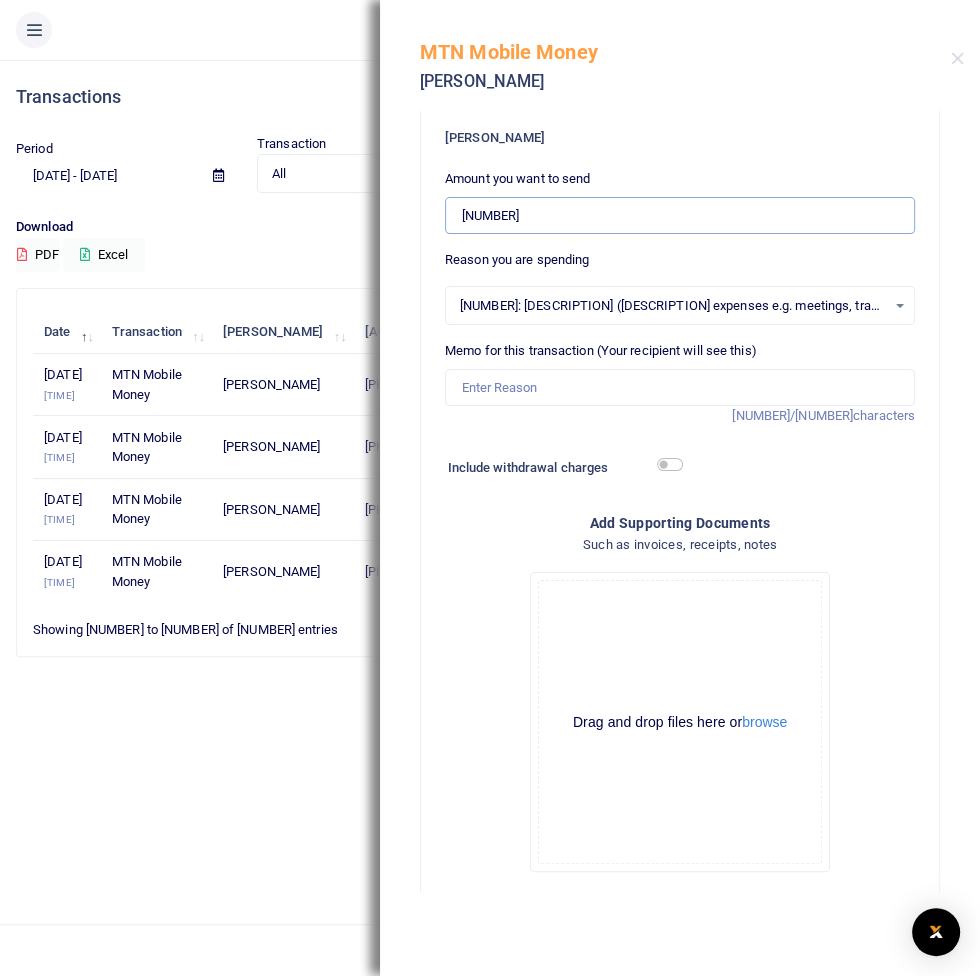 scroll, scrollTop: 130, scrollLeft: 0, axis: vertical 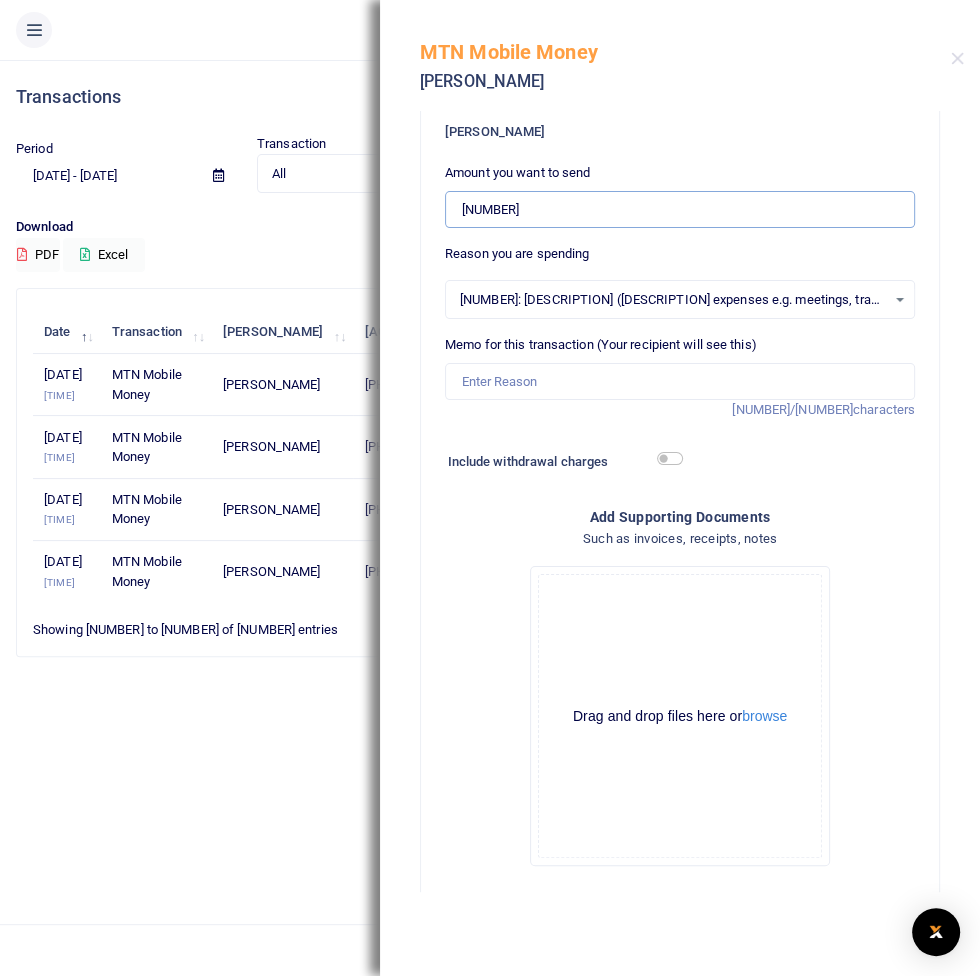 type on "[AMOUNT]" 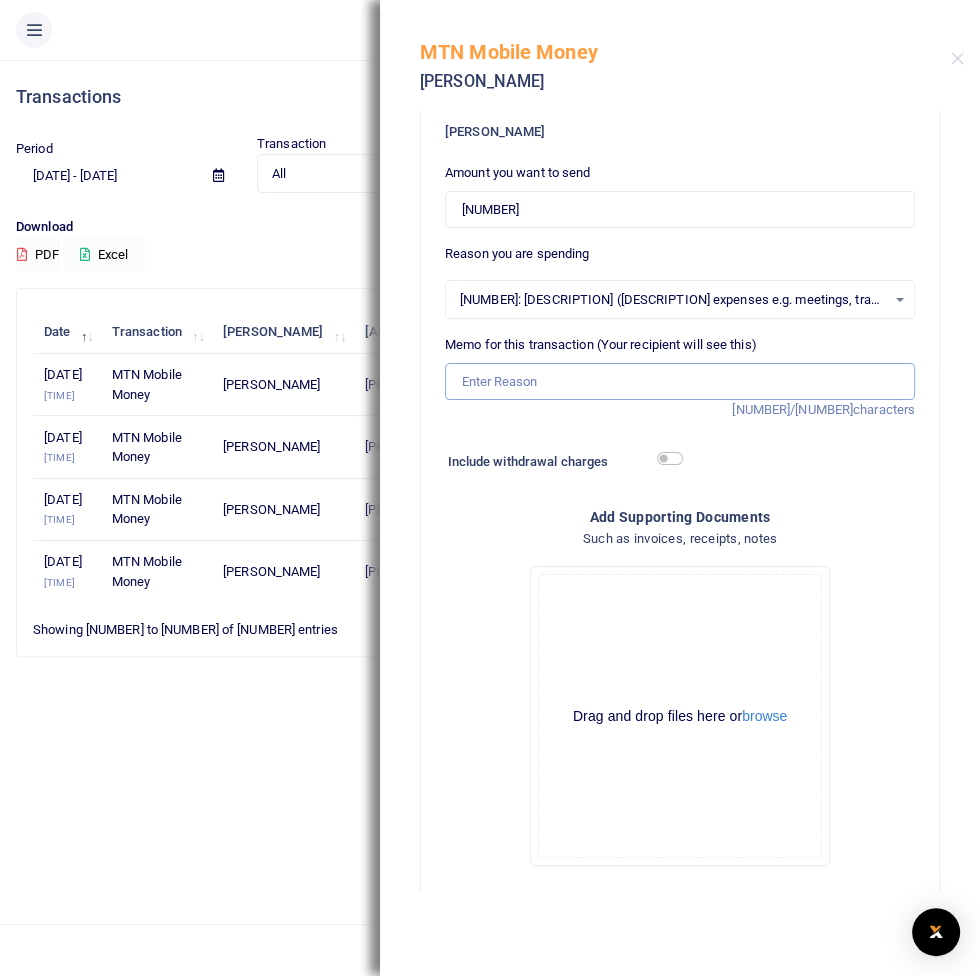 click on "Memo for this transaction (Your recipient will see this)" at bounding box center (680, 382) 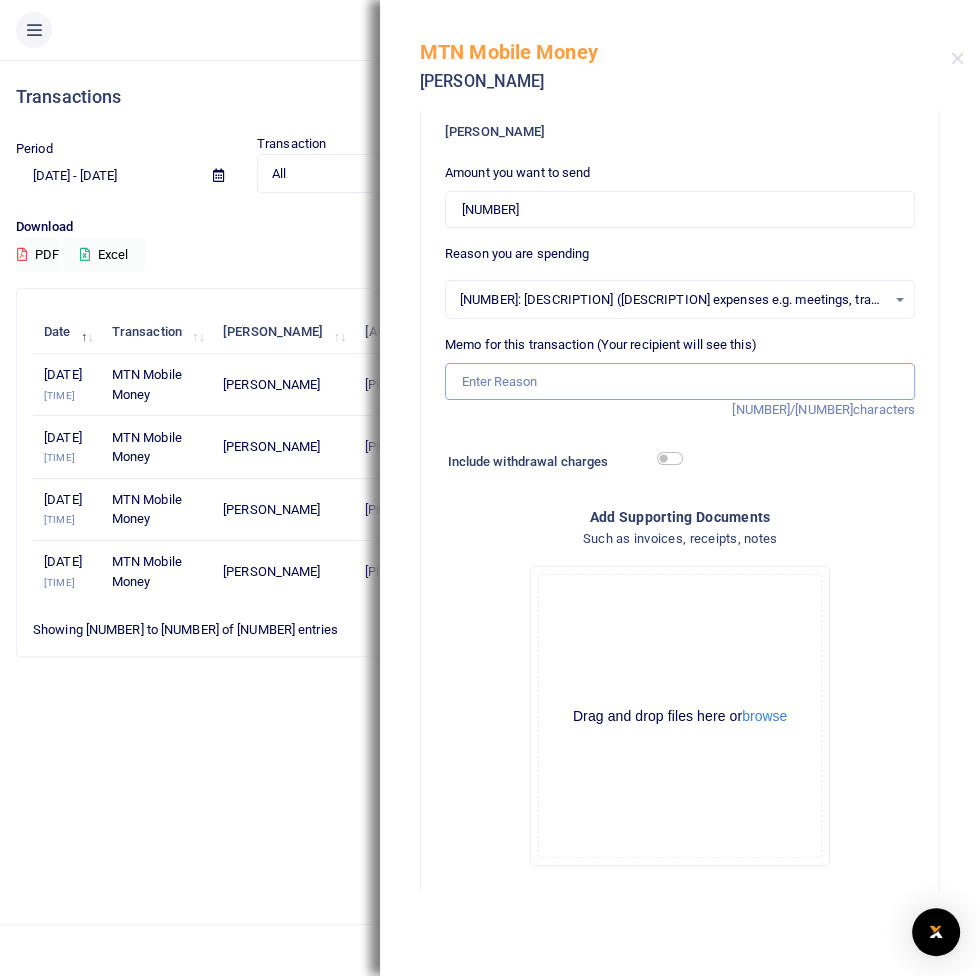 click on "Memo for this transaction (Your recipient will see this)" at bounding box center (680, 382) 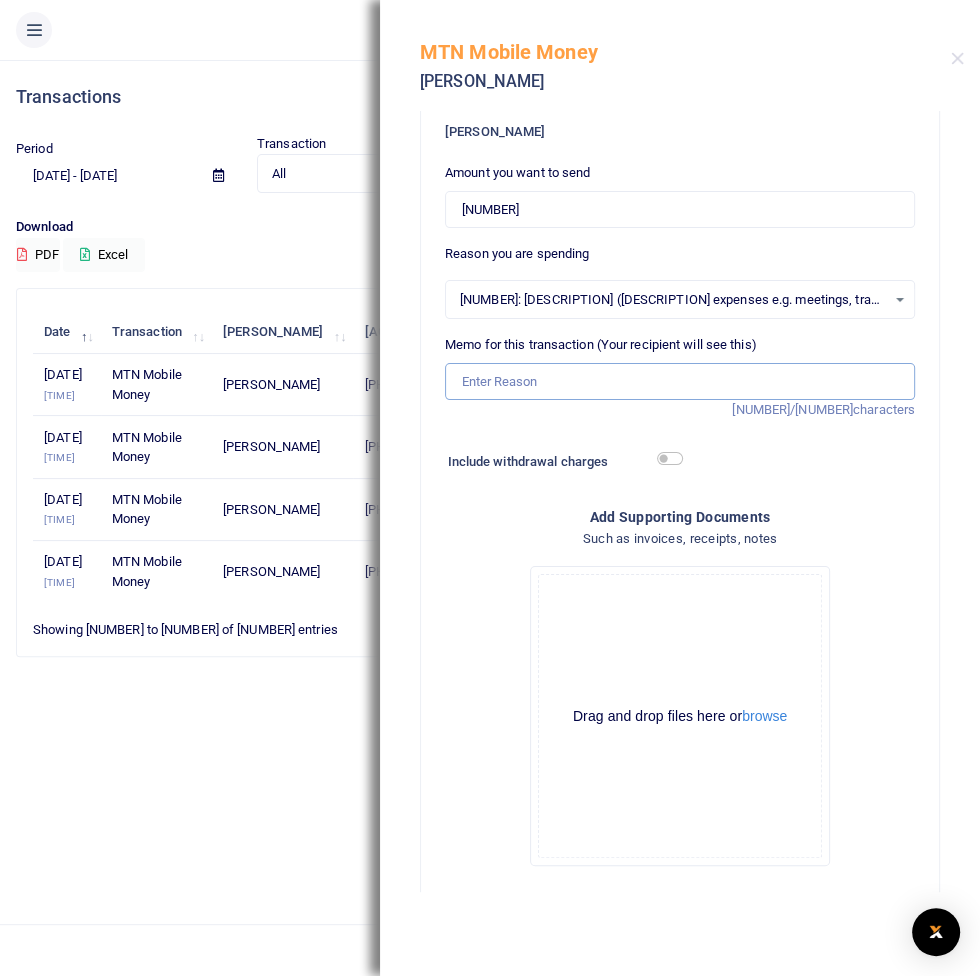 paste on "Commission for CCHL subscription" 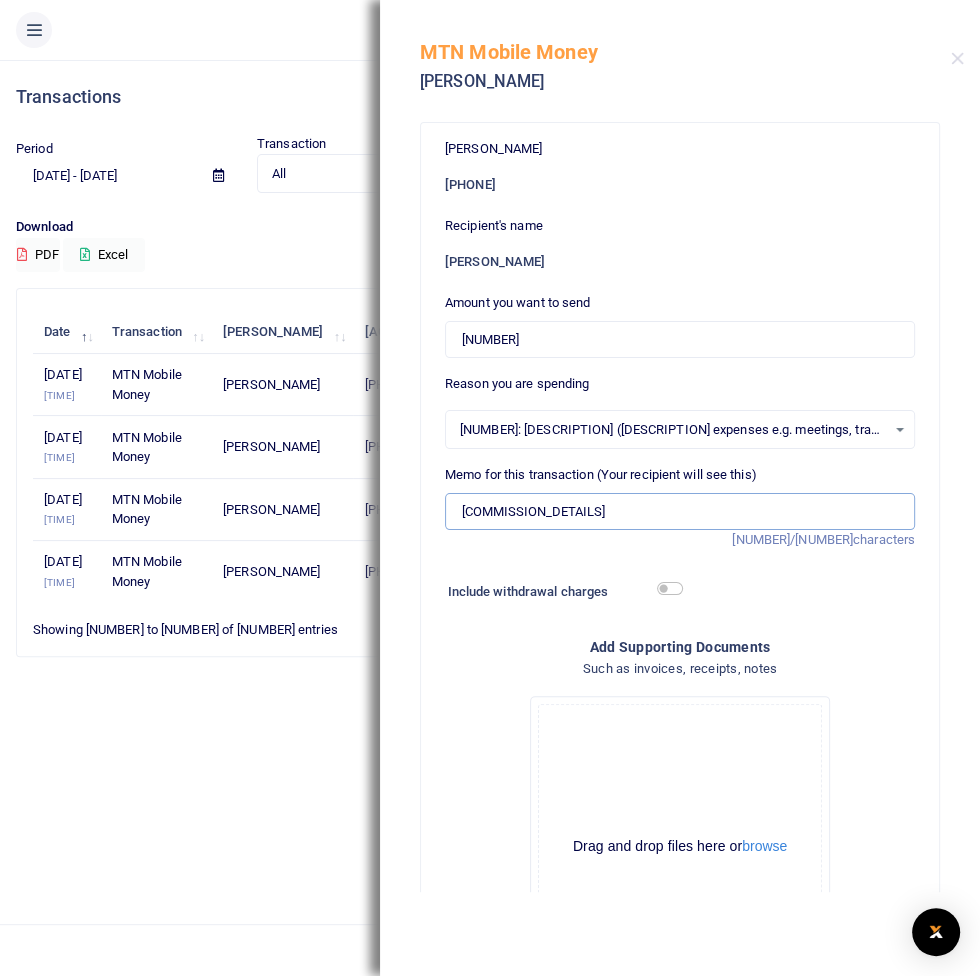 scroll, scrollTop: 130, scrollLeft: 0, axis: vertical 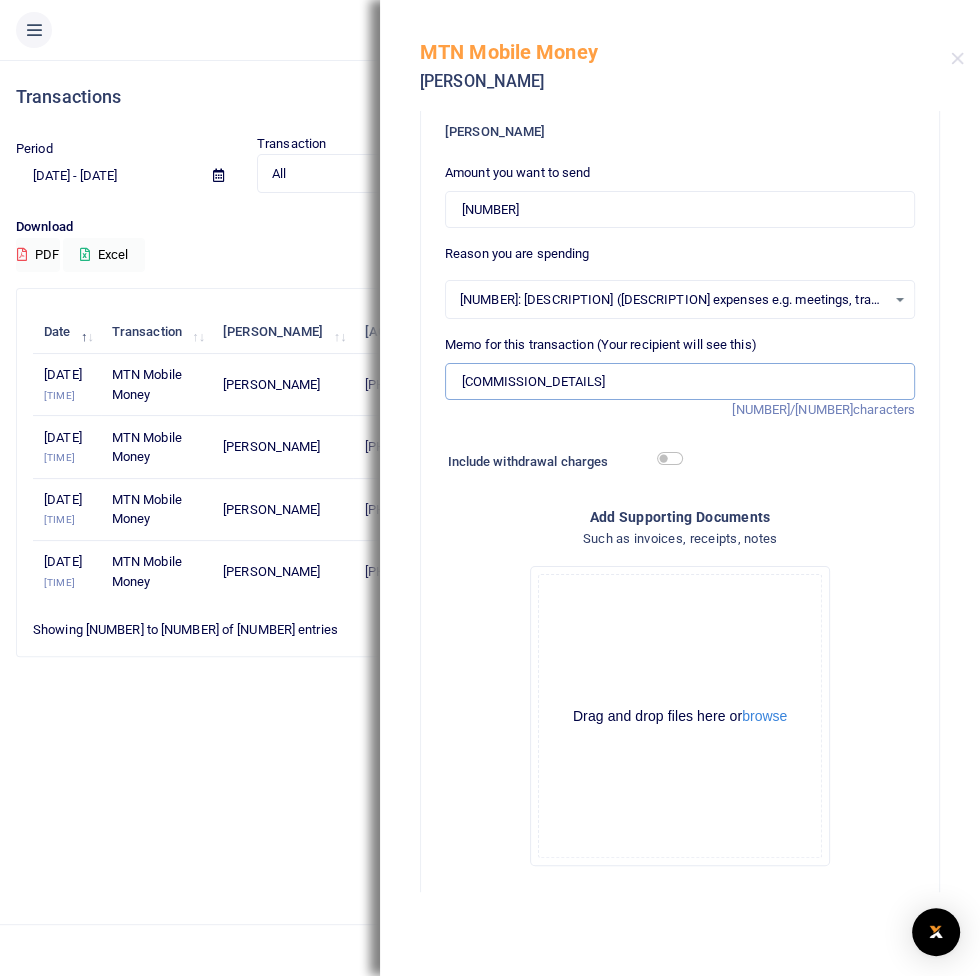 type on "Commission for Centenary Publishing subscription" 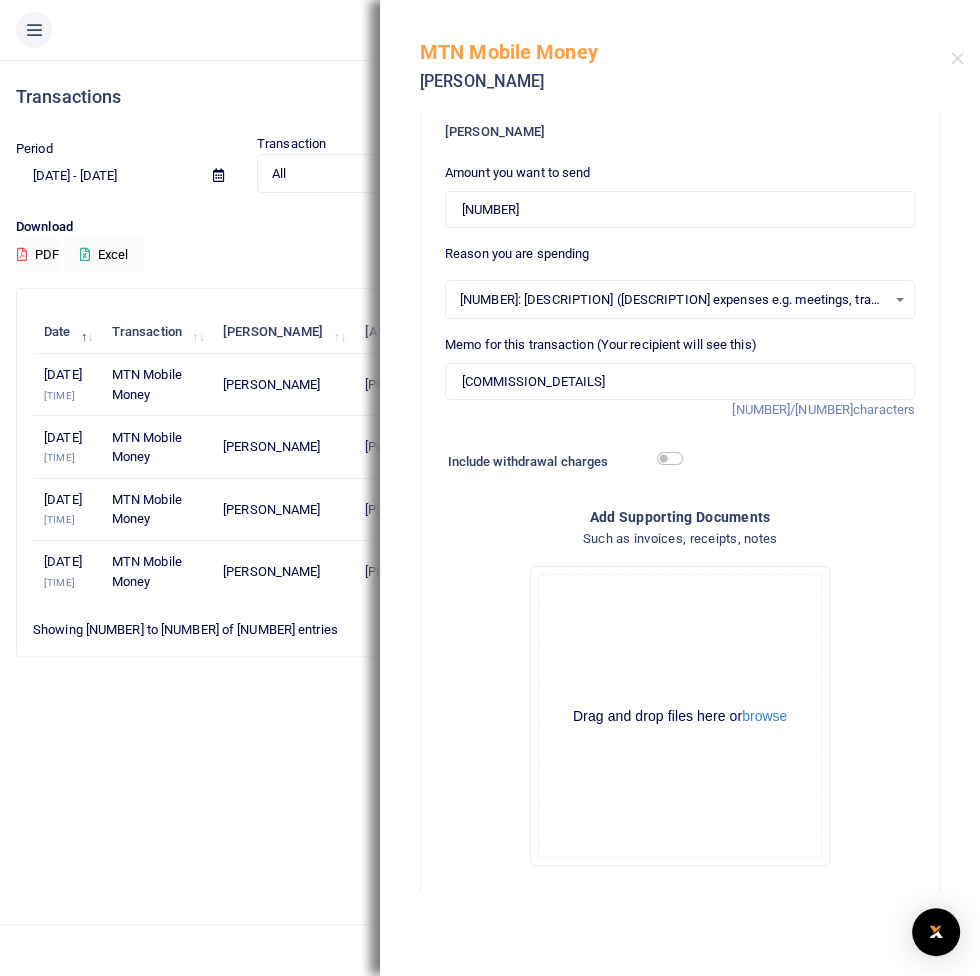 click on "Send" at bounding box center (680, 911) 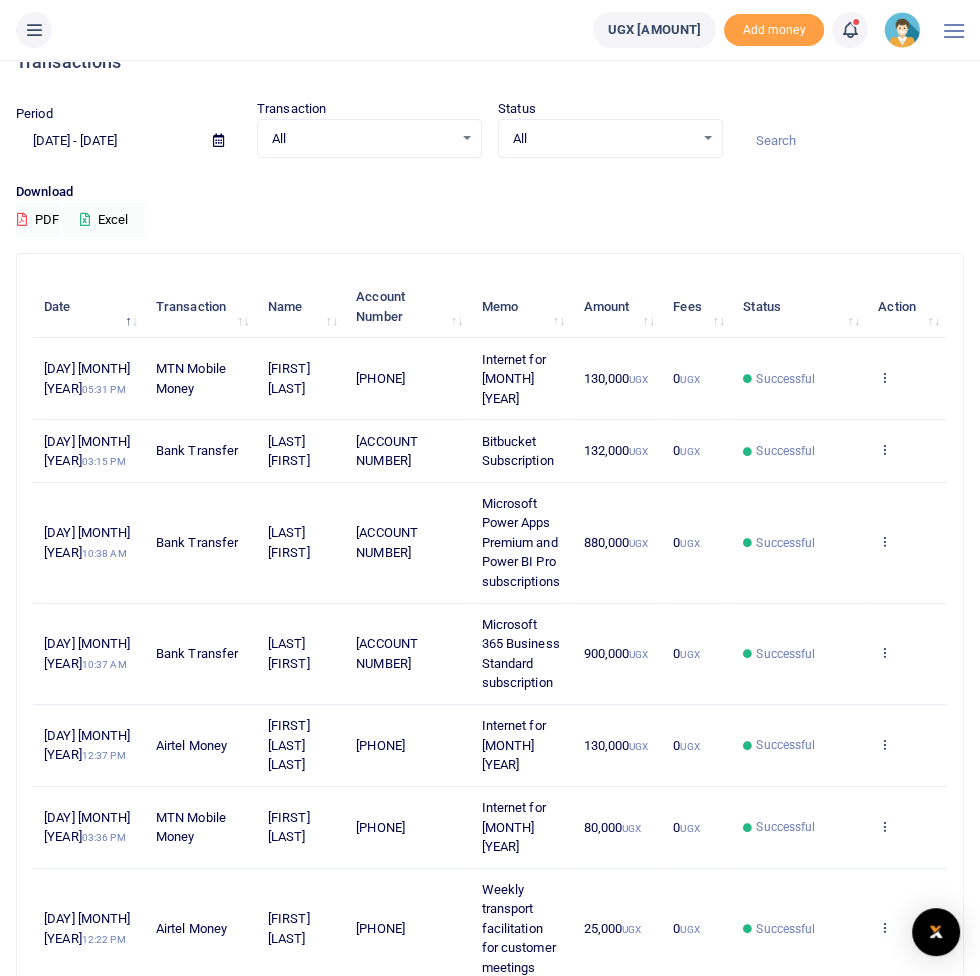 scroll, scrollTop: 0, scrollLeft: 0, axis: both 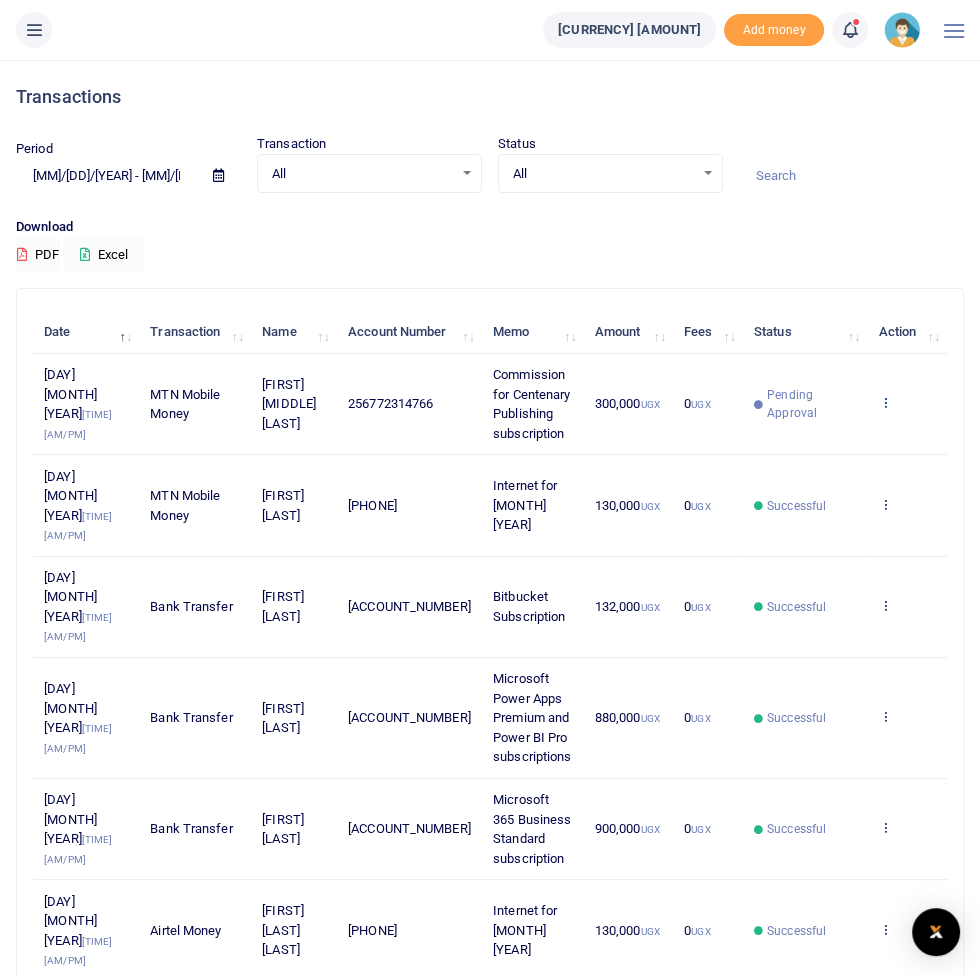 click at bounding box center (885, 402) 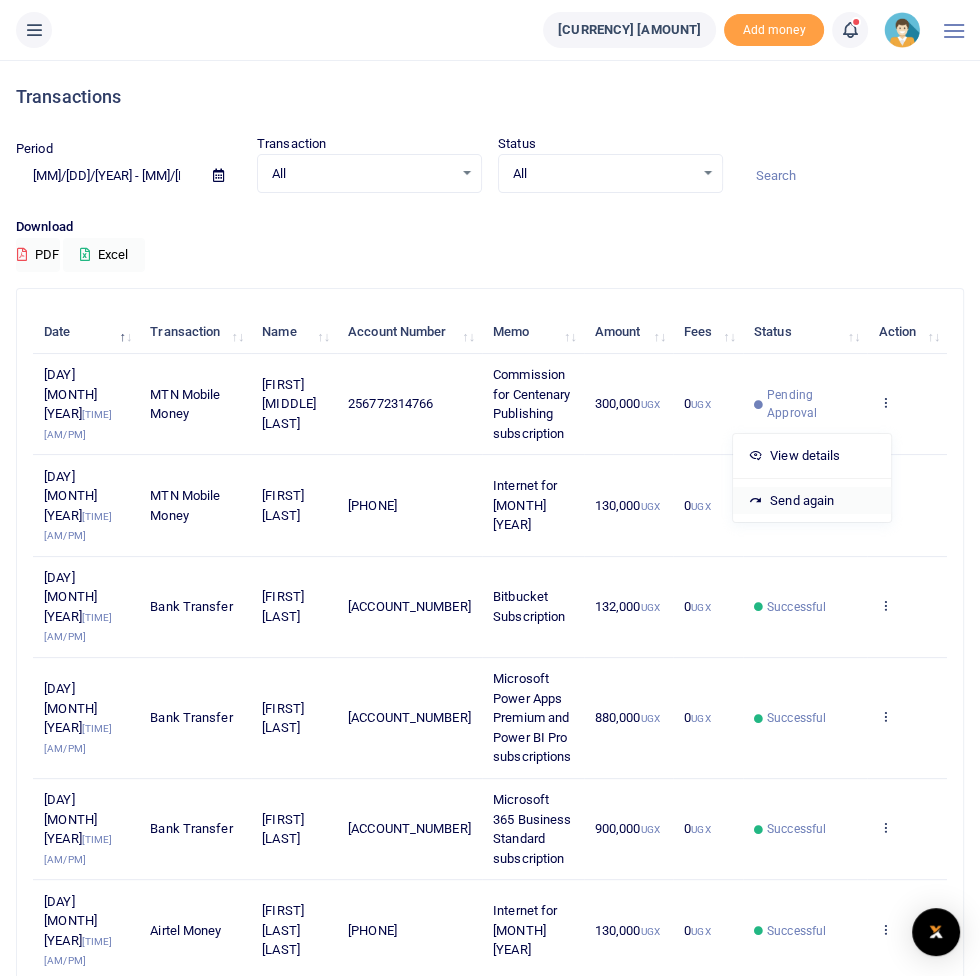 click on "Send again" at bounding box center (812, 501) 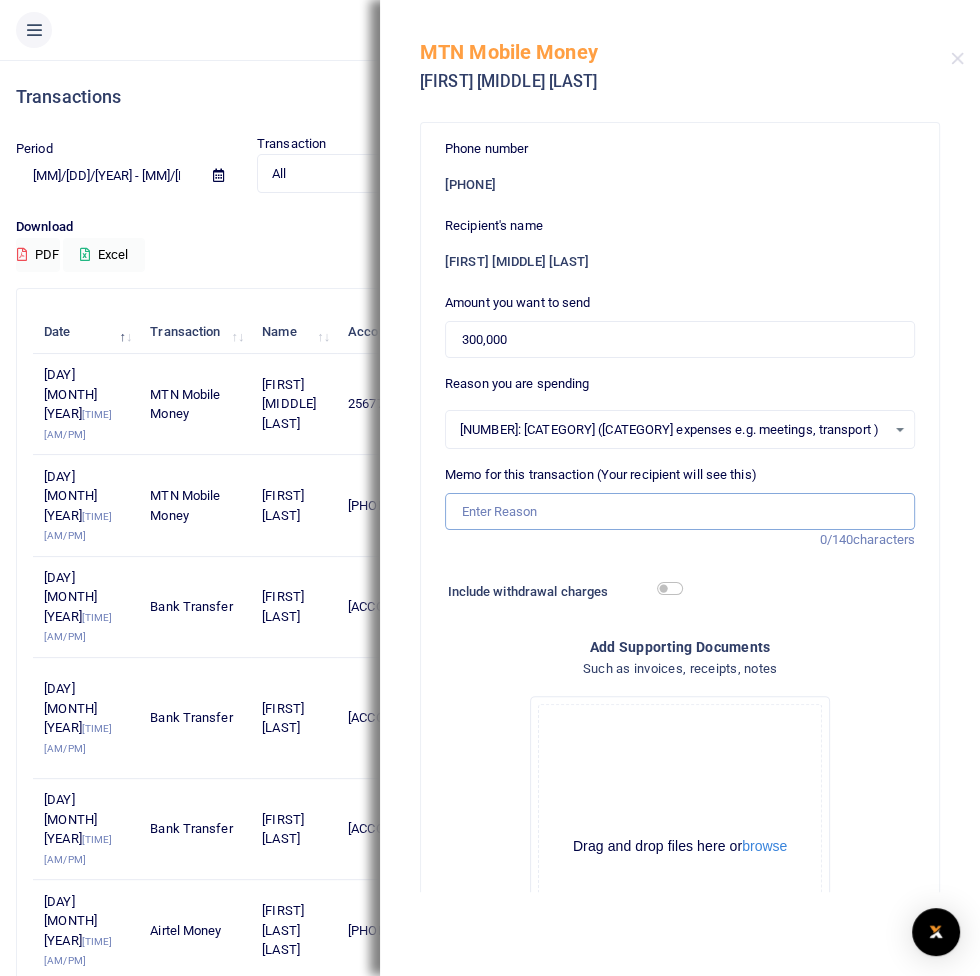 click on "Memo for this transaction (Your recipient will see this)" at bounding box center [680, 512] 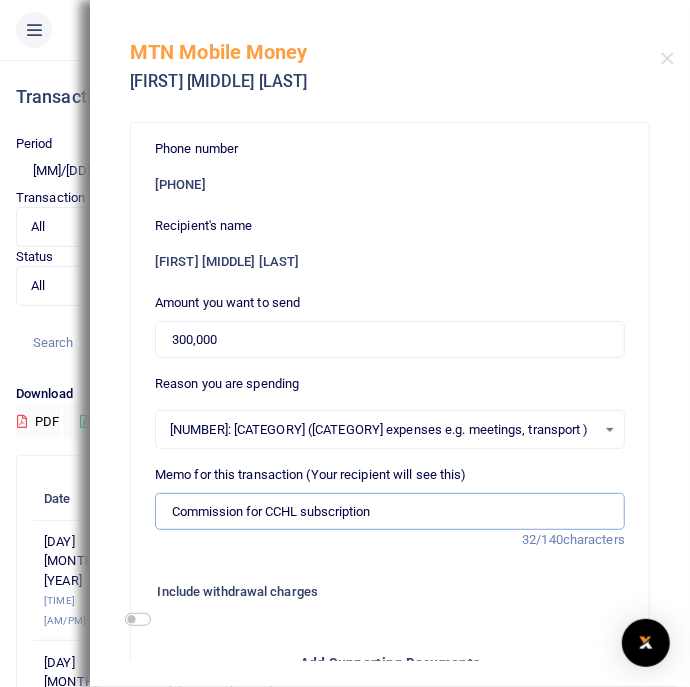 click on "Commission for CCHL subscription" at bounding box center (390, 512) 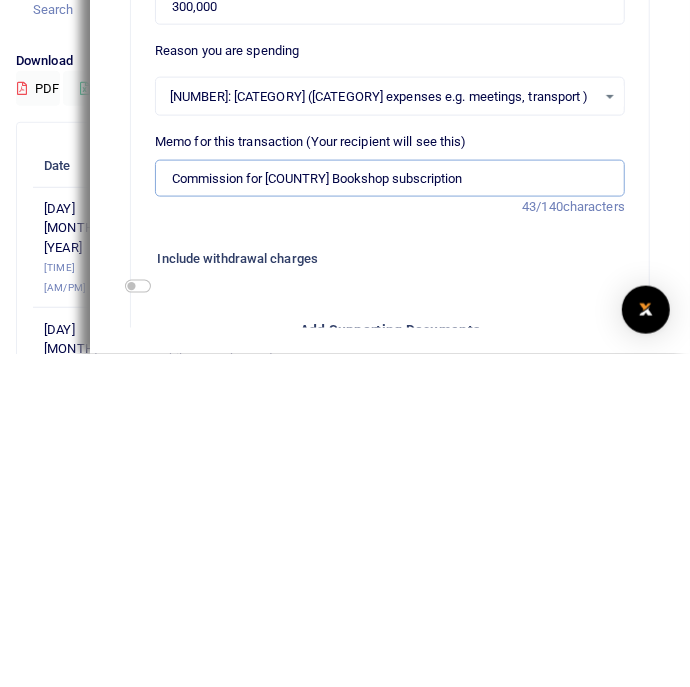 scroll, scrollTop: 0, scrollLeft: 0, axis: both 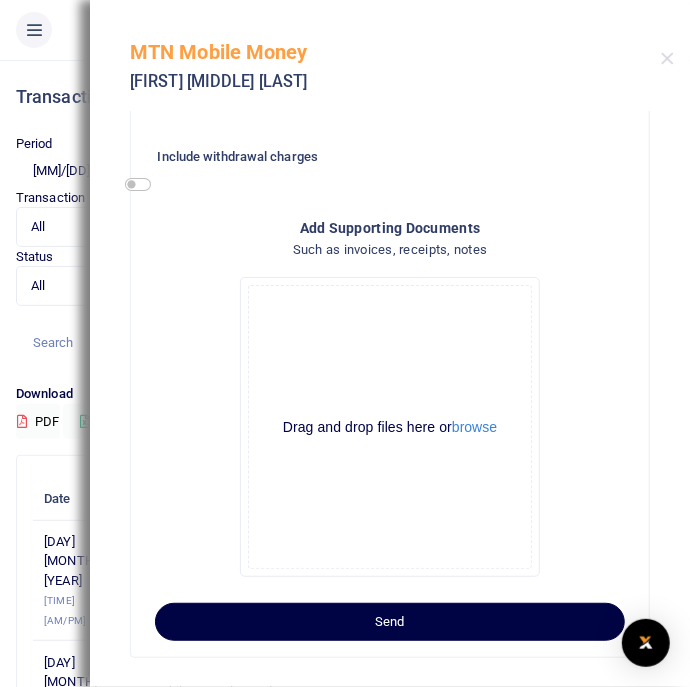 type on "Commission for [COMPANY] subscription" 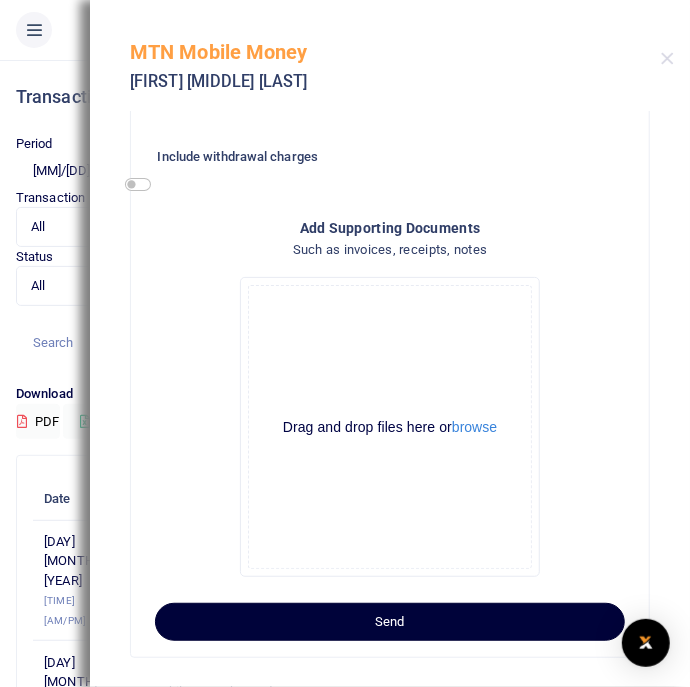 click on "Send" at bounding box center [390, 622] 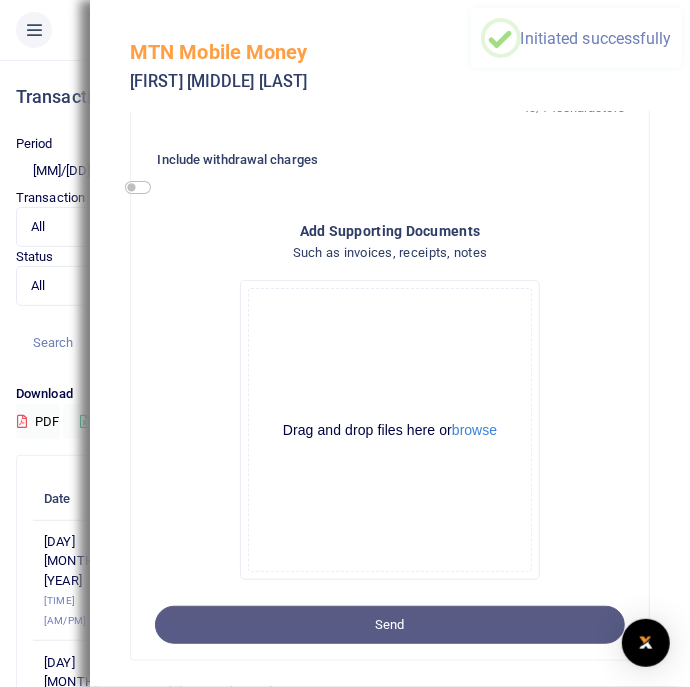 scroll, scrollTop: 431, scrollLeft: 0, axis: vertical 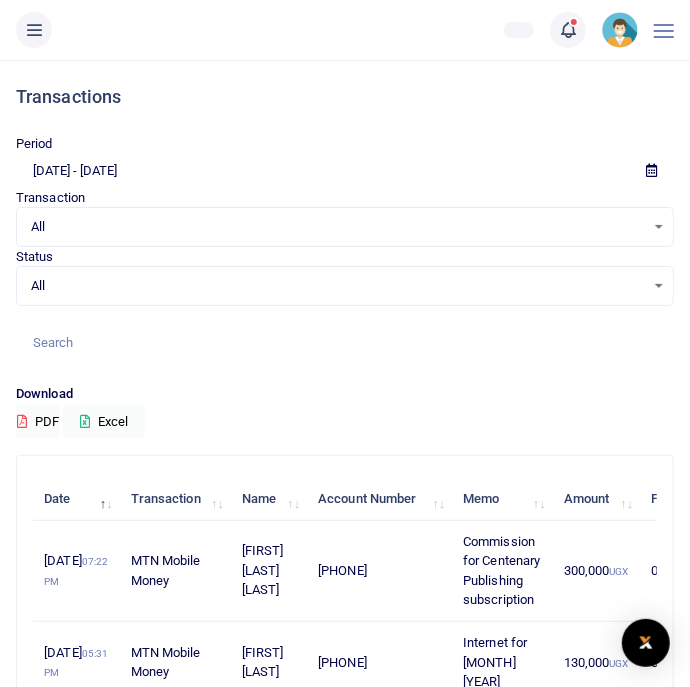 click at bounding box center (34, 30) 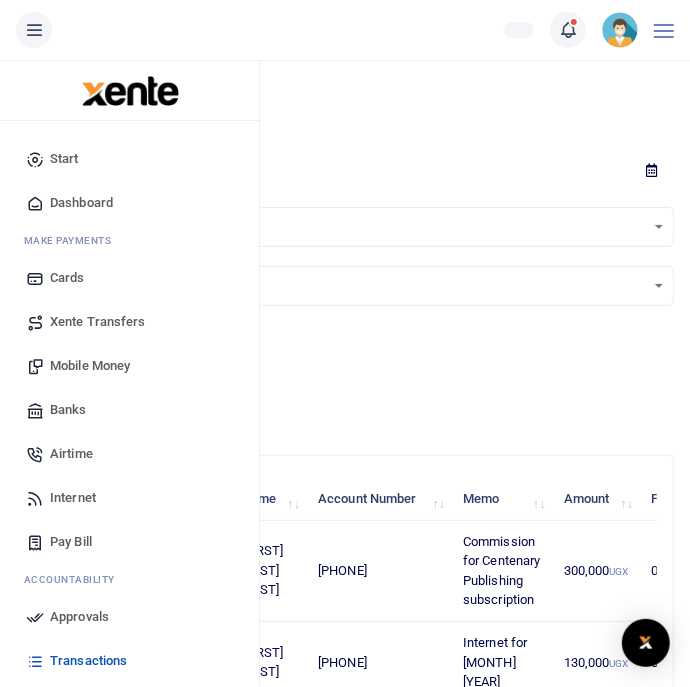 click on "Approvals" at bounding box center [129, 617] 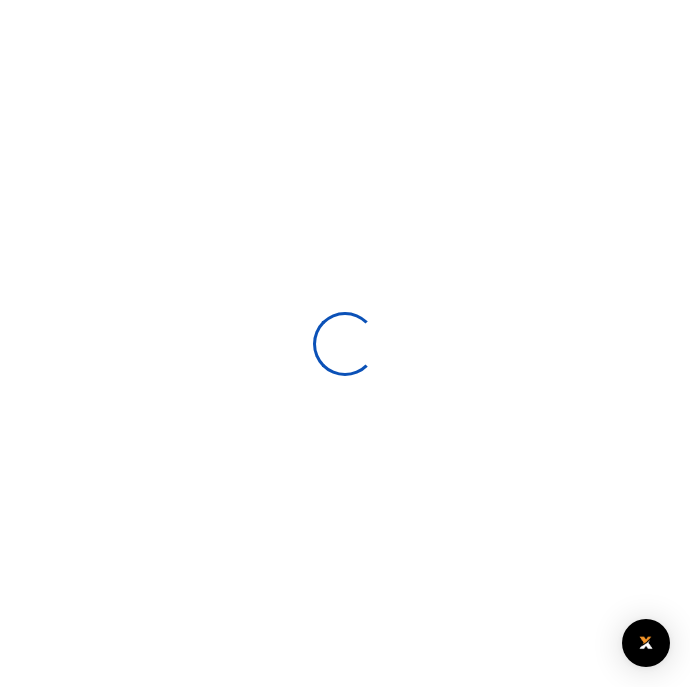 scroll, scrollTop: 0, scrollLeft: 0, axis: both 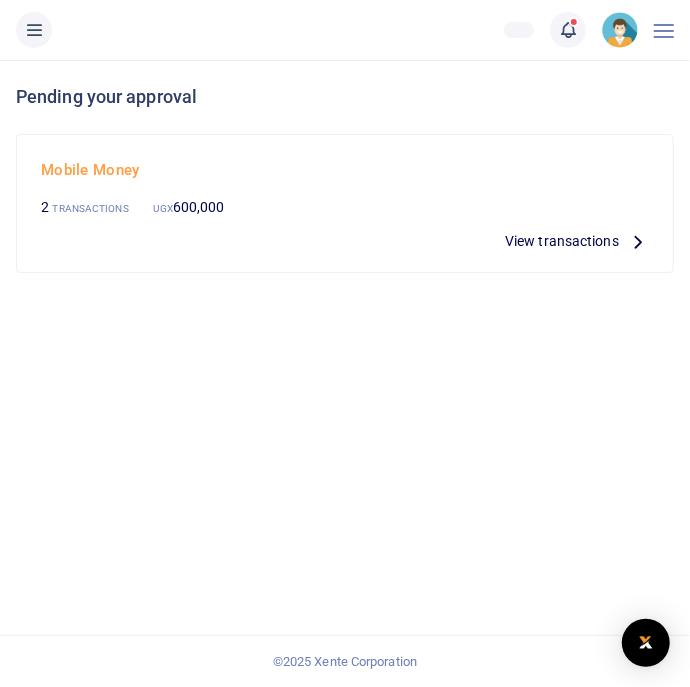 click on "View transactions" at bounding box center (562, 241) 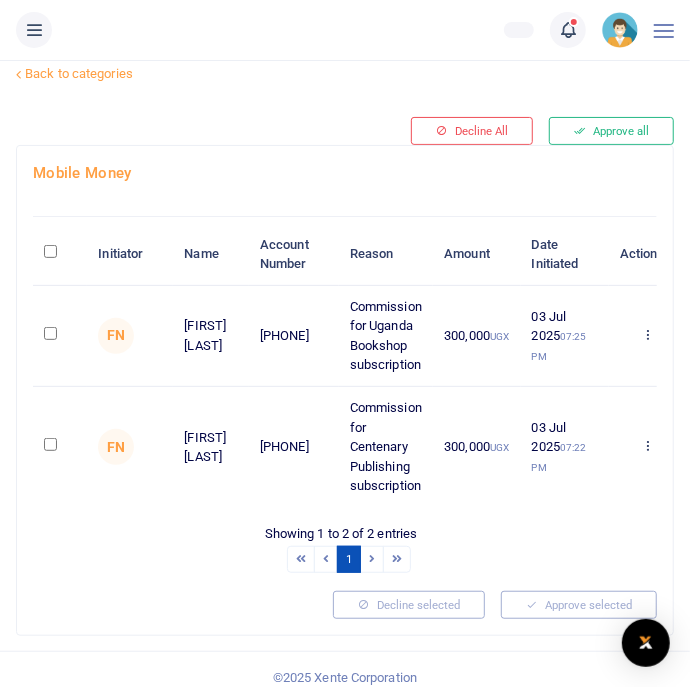 scroll, scrollTop: 63, scrollLeft: 0, axis: vertical 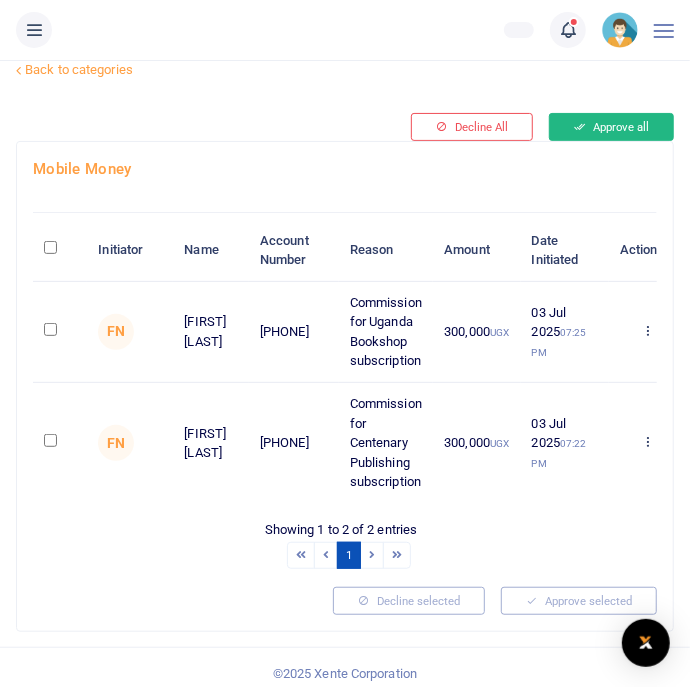 click on "Approve all" at bounding box center [611, 127] 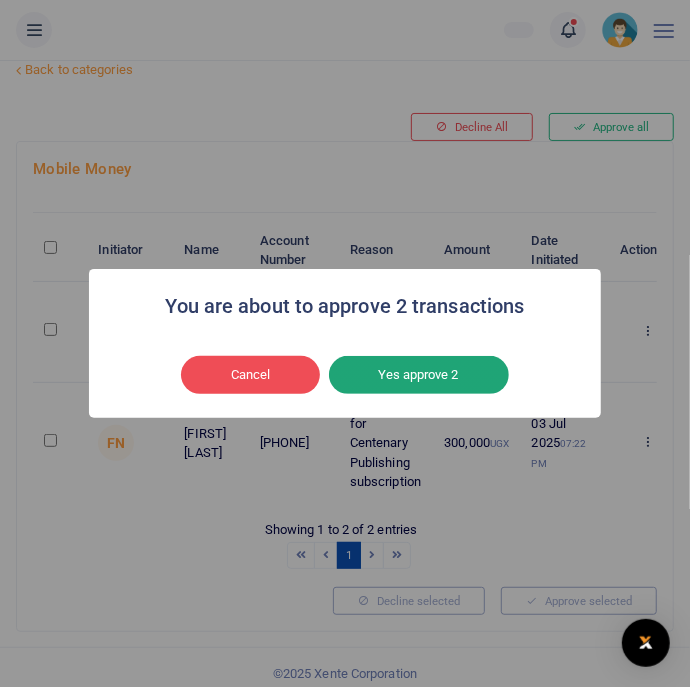 click on "Yes approve 2" at bounding box center (419, 375) 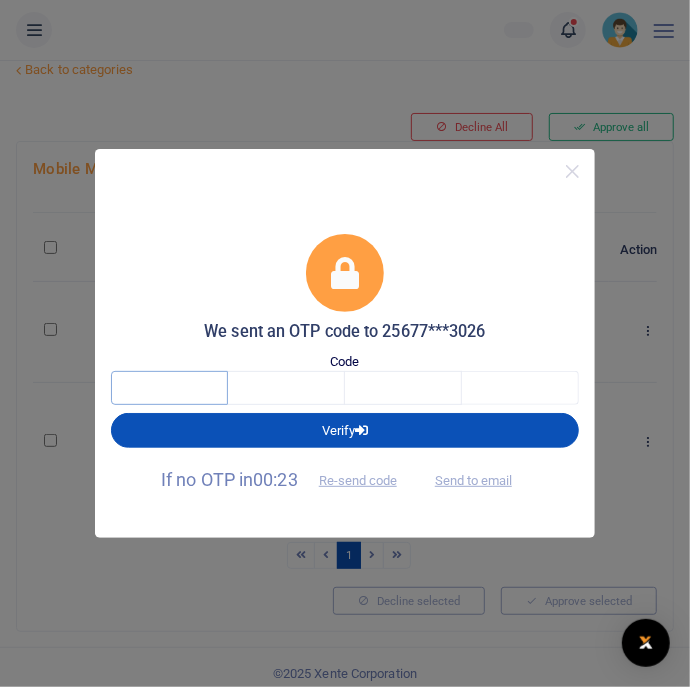 click at bounding box center [169, 388] 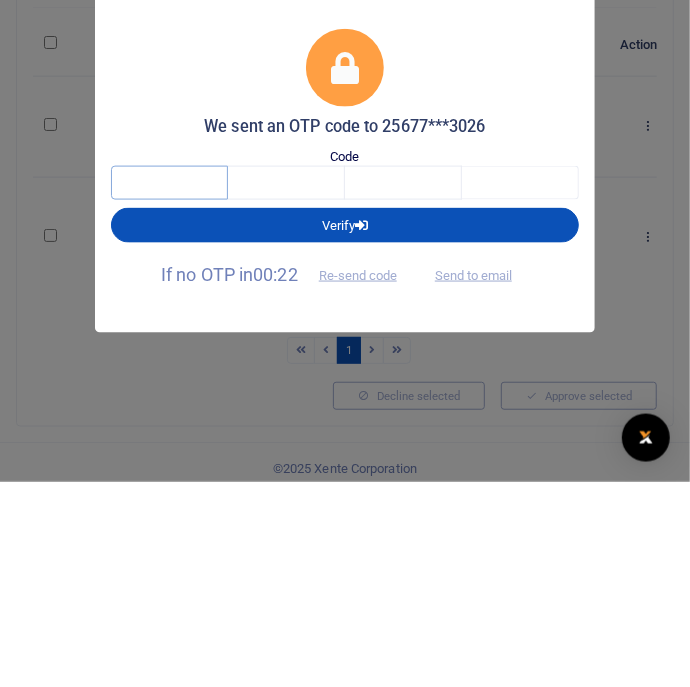 scroll, scrollTop: 63, scrollLeft: 0, axis: vertical 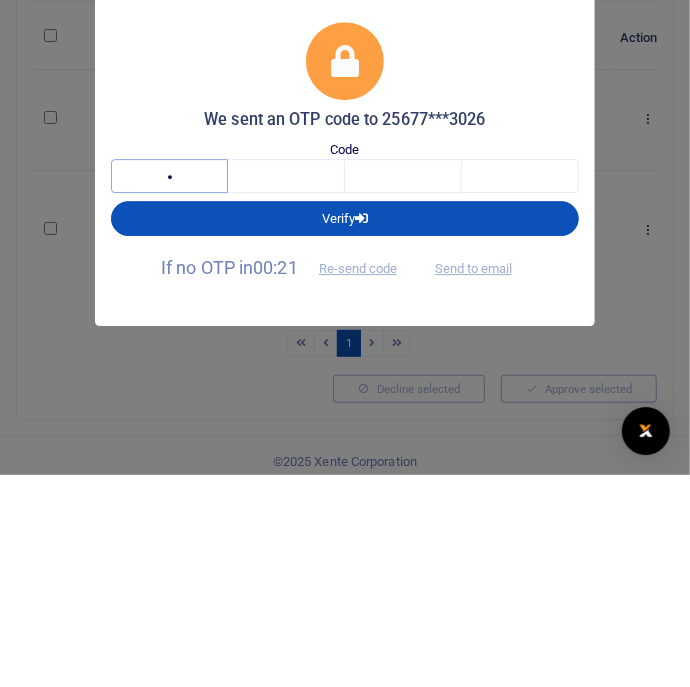 type on "8" 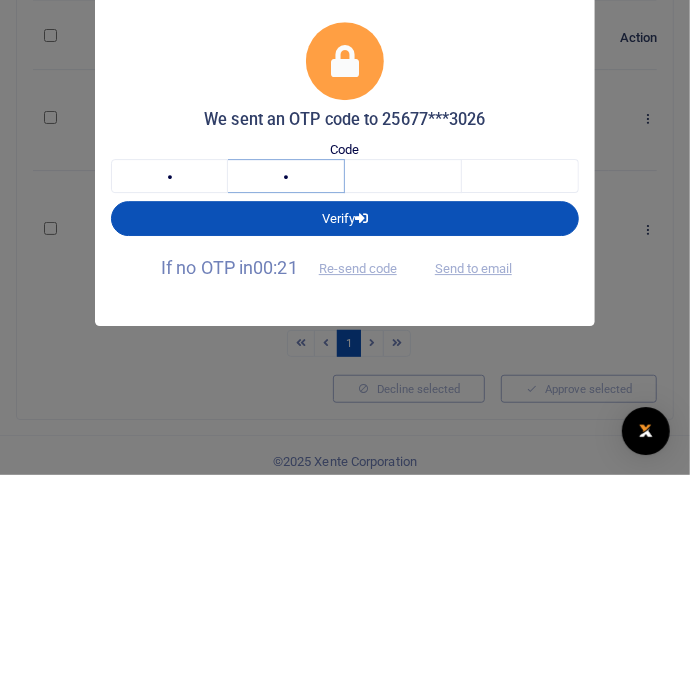 type on "7" 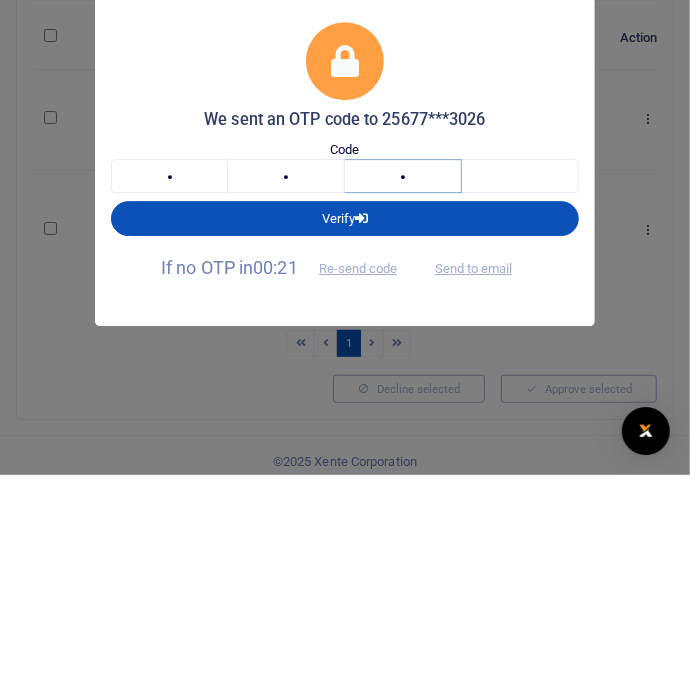 type on "6" 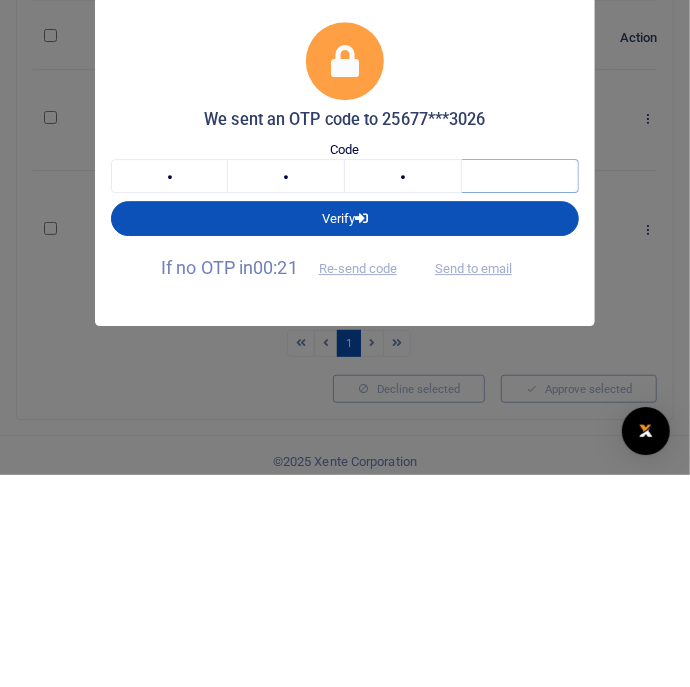type on "8" 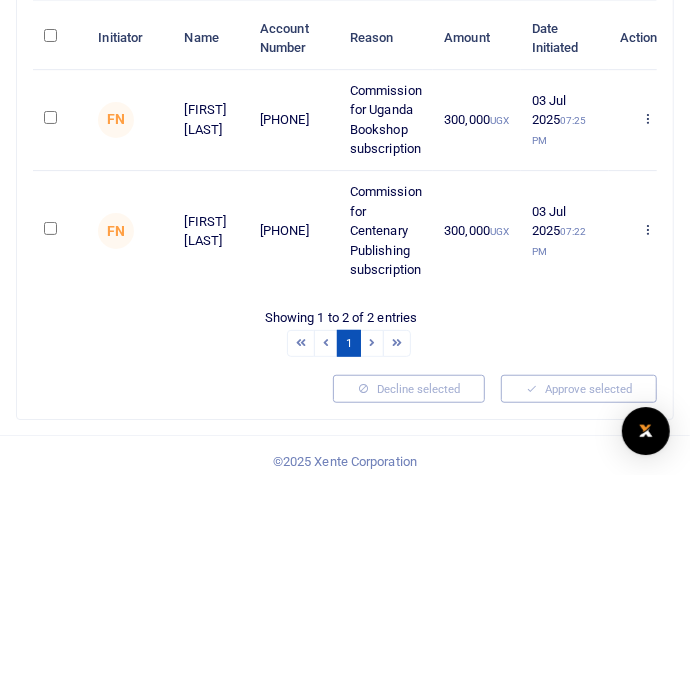 scroll, scrollTop: 63, scrollLeft: 0, axis: vertical 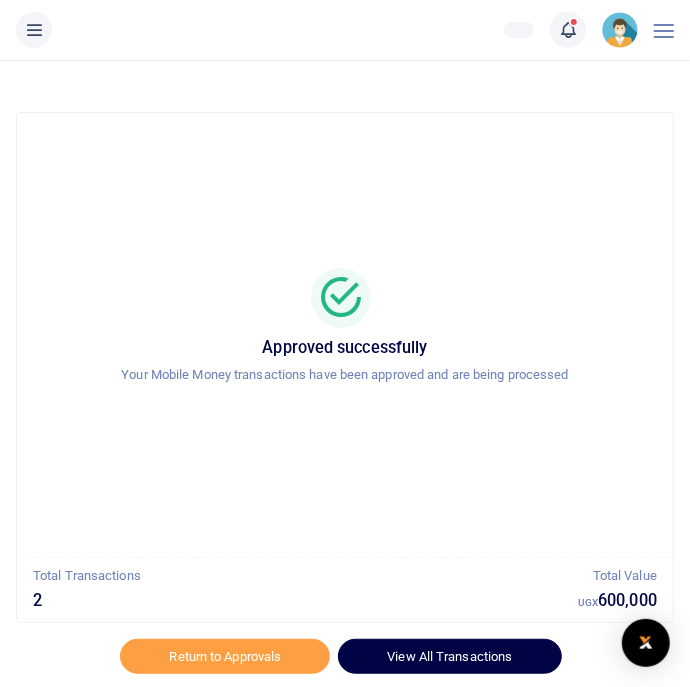 click on "View All Transactions" at bounding box center (449, 656) 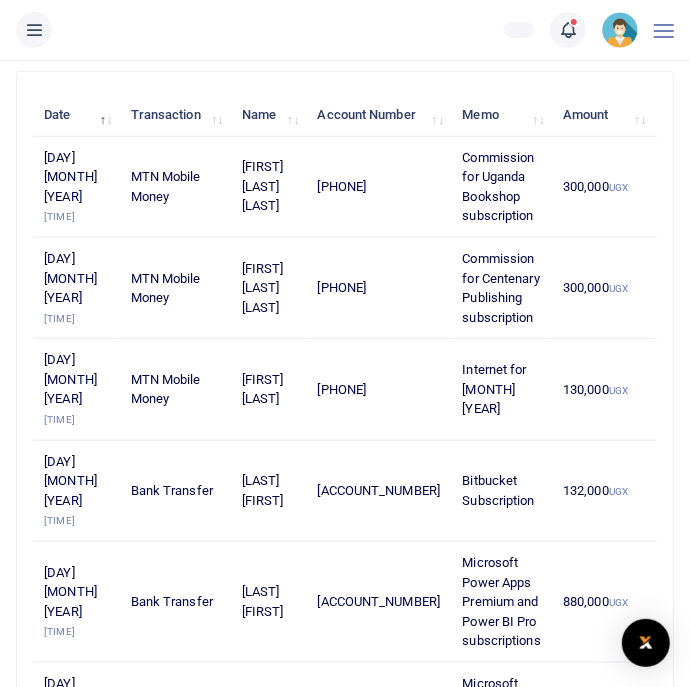 scroll, scrollTop: 376, scrollLeft: 0, axis: vertical 